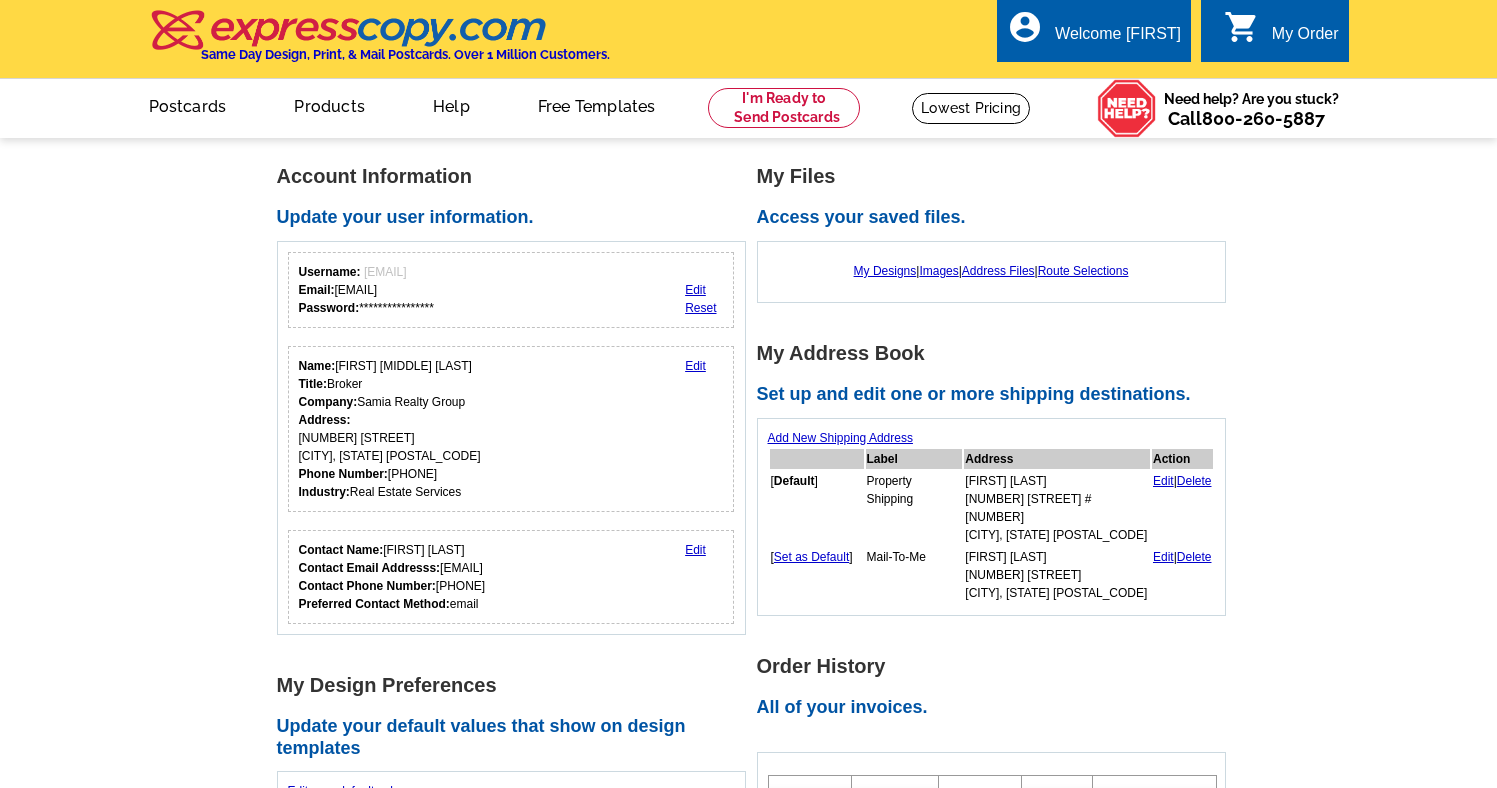 scroll, scrollTop: 0, scrollLeft: 0, axis: both 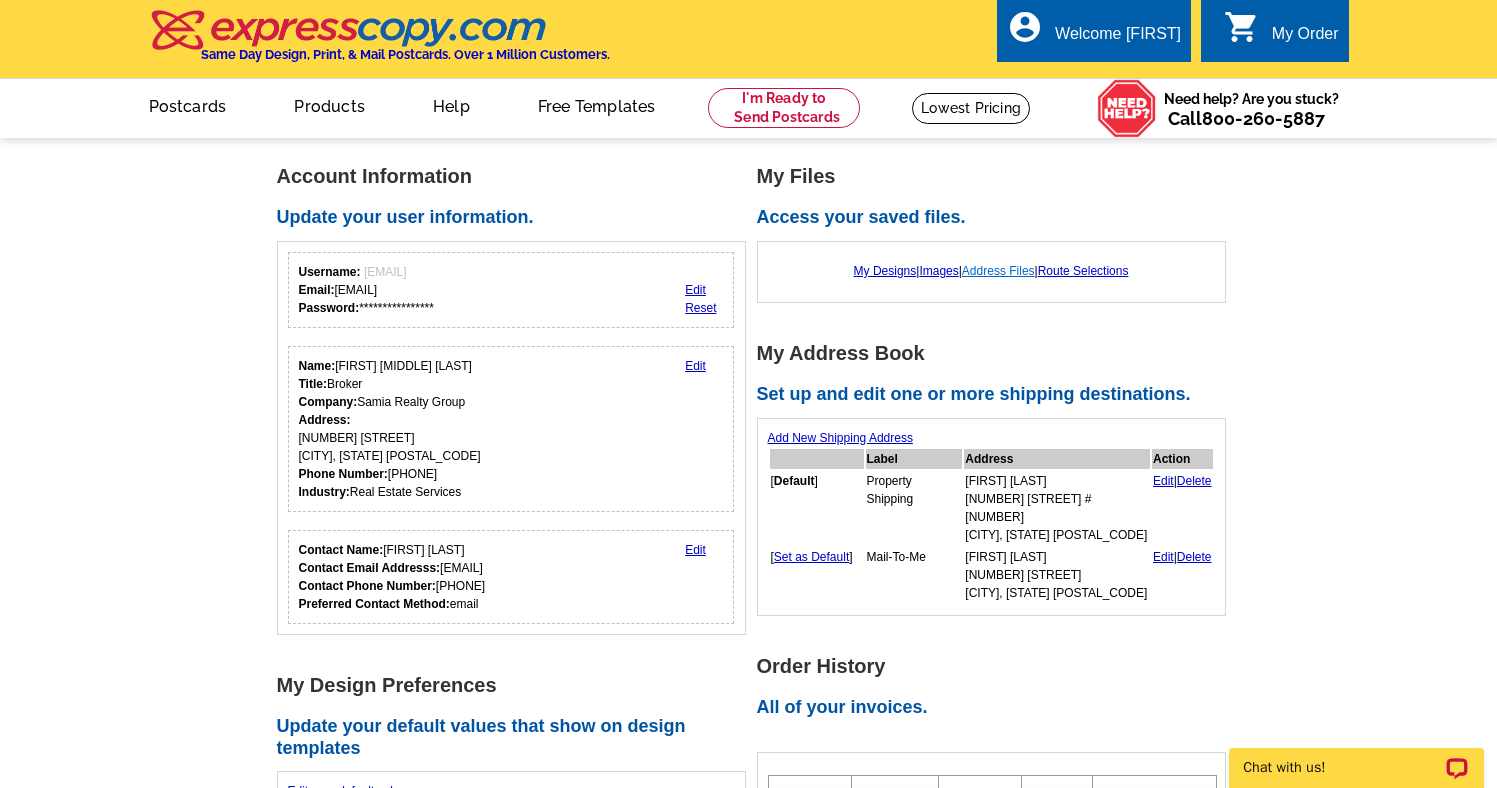 click on "Address Files" at bounding box center [998, 271] 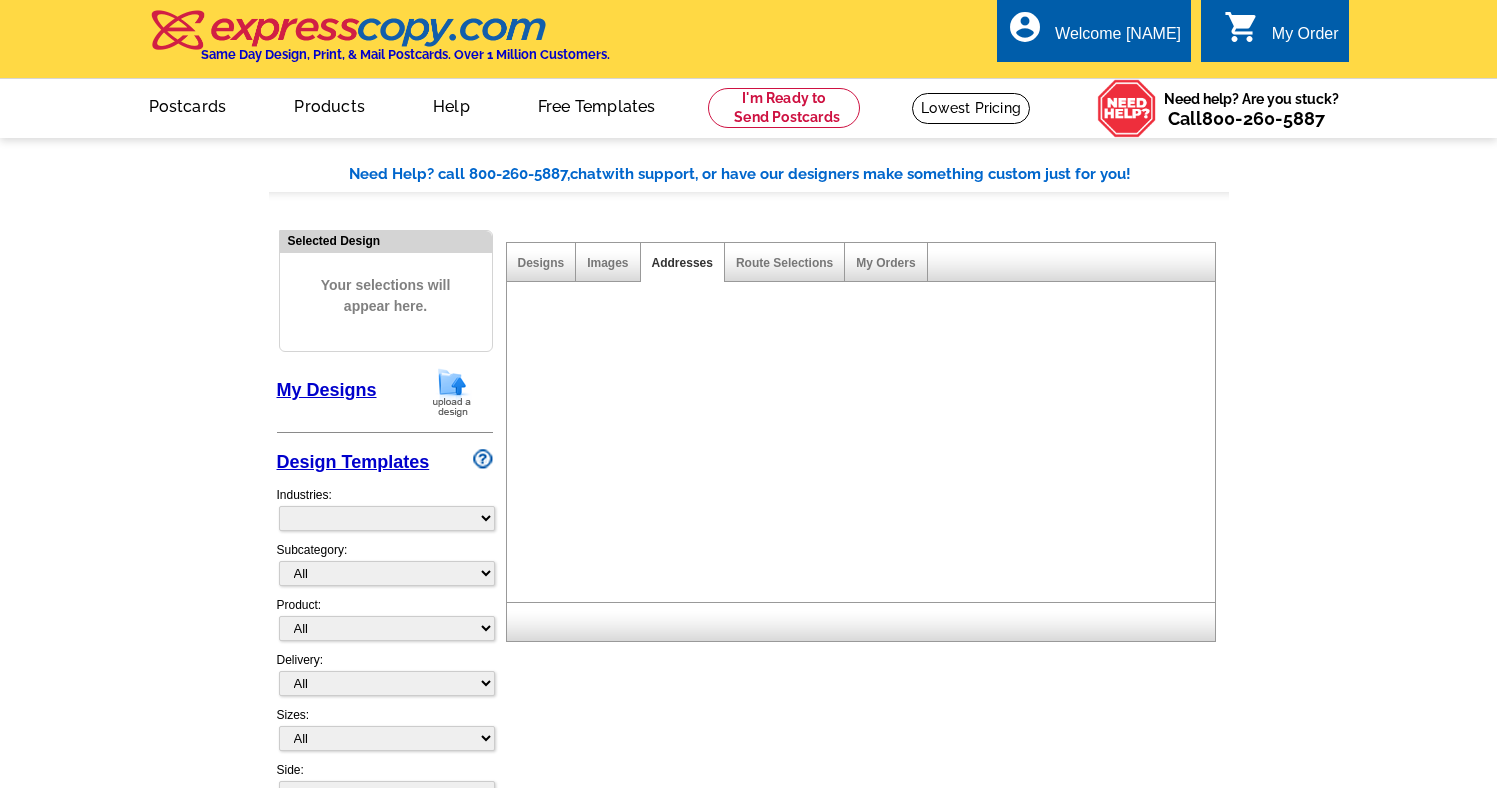 scroll, scrollTop: 0, scrollLeft: 0, axis: both 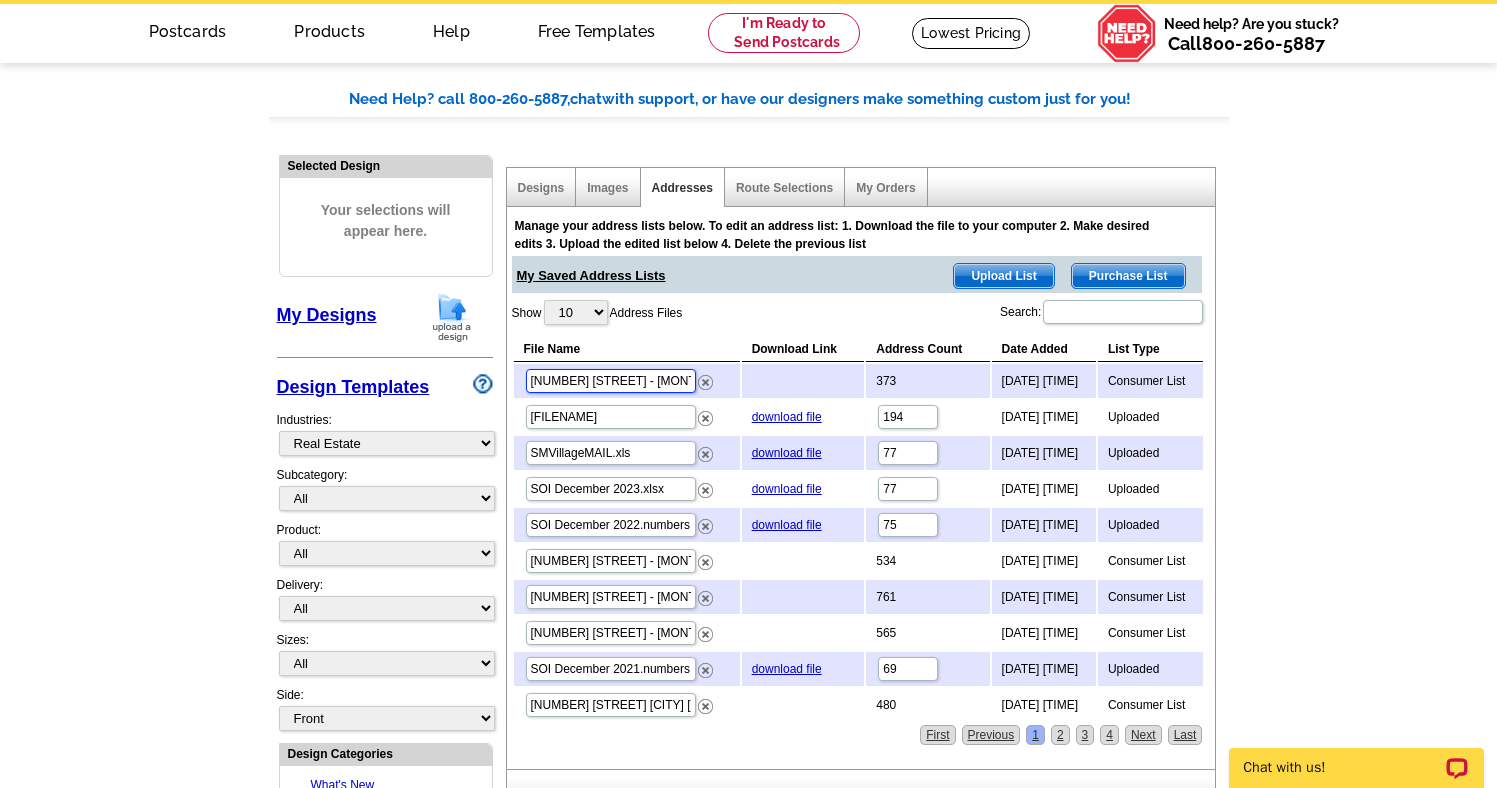 click on "[NUMBER] [STREET] - [MONTH] [DAY]" at bounding box center [611, 381] 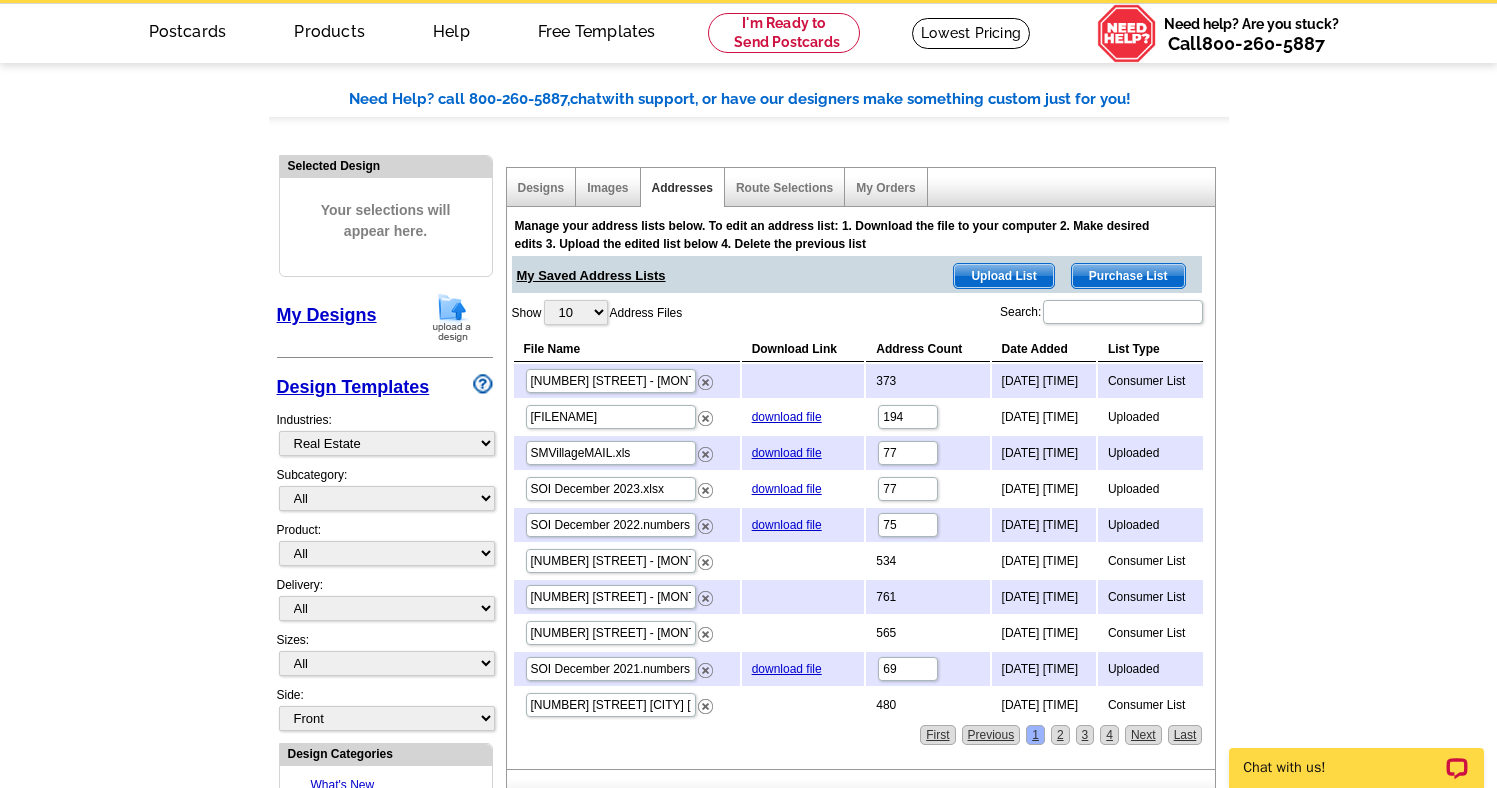 click on "Consumer List" at bounding box center [1150, 381] 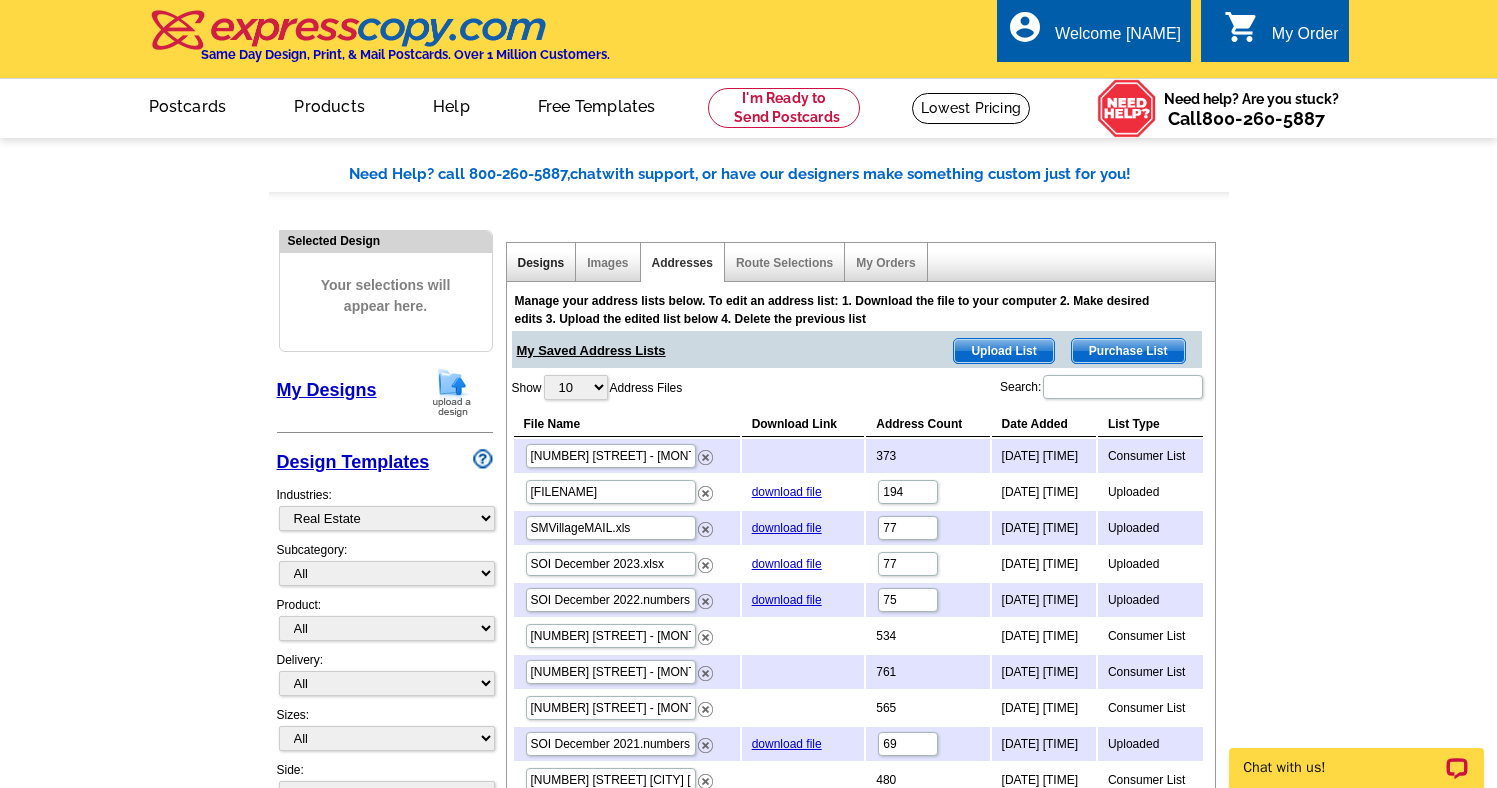 click on "Designs" at bounding box center (541, 263) 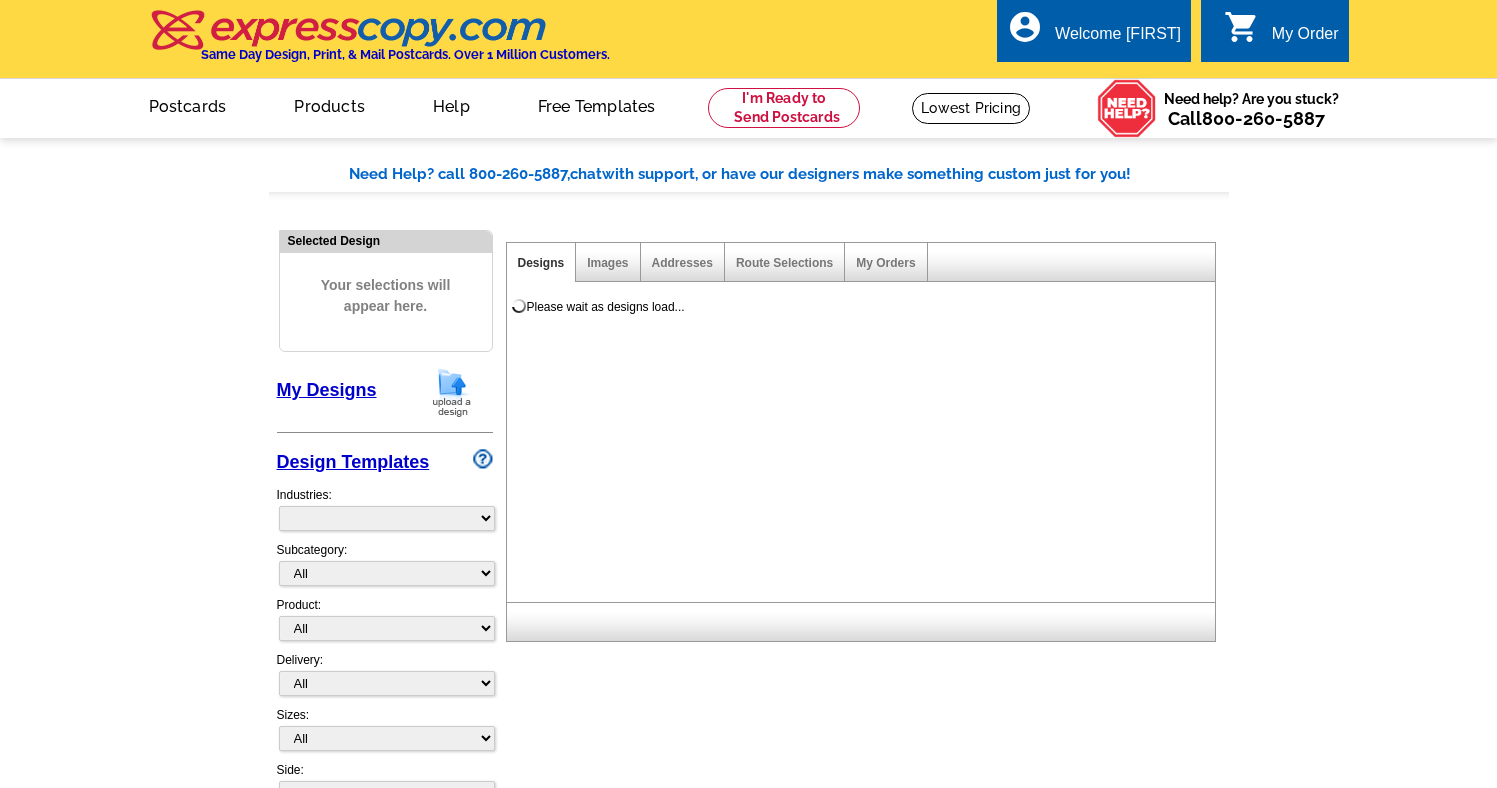 scroll, scrollTop: 0, scrollLeft: 0, axis: both 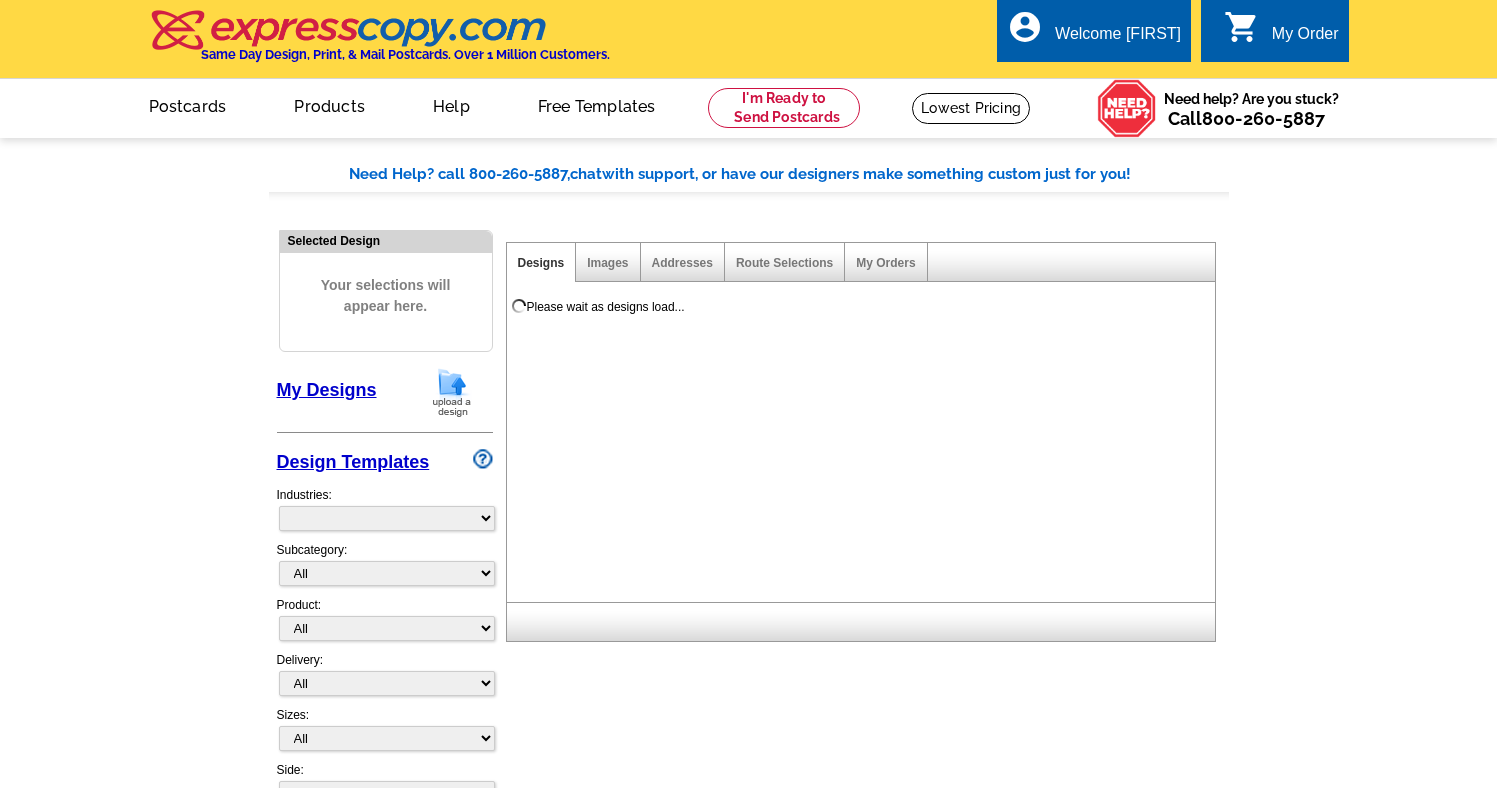 select on "785" 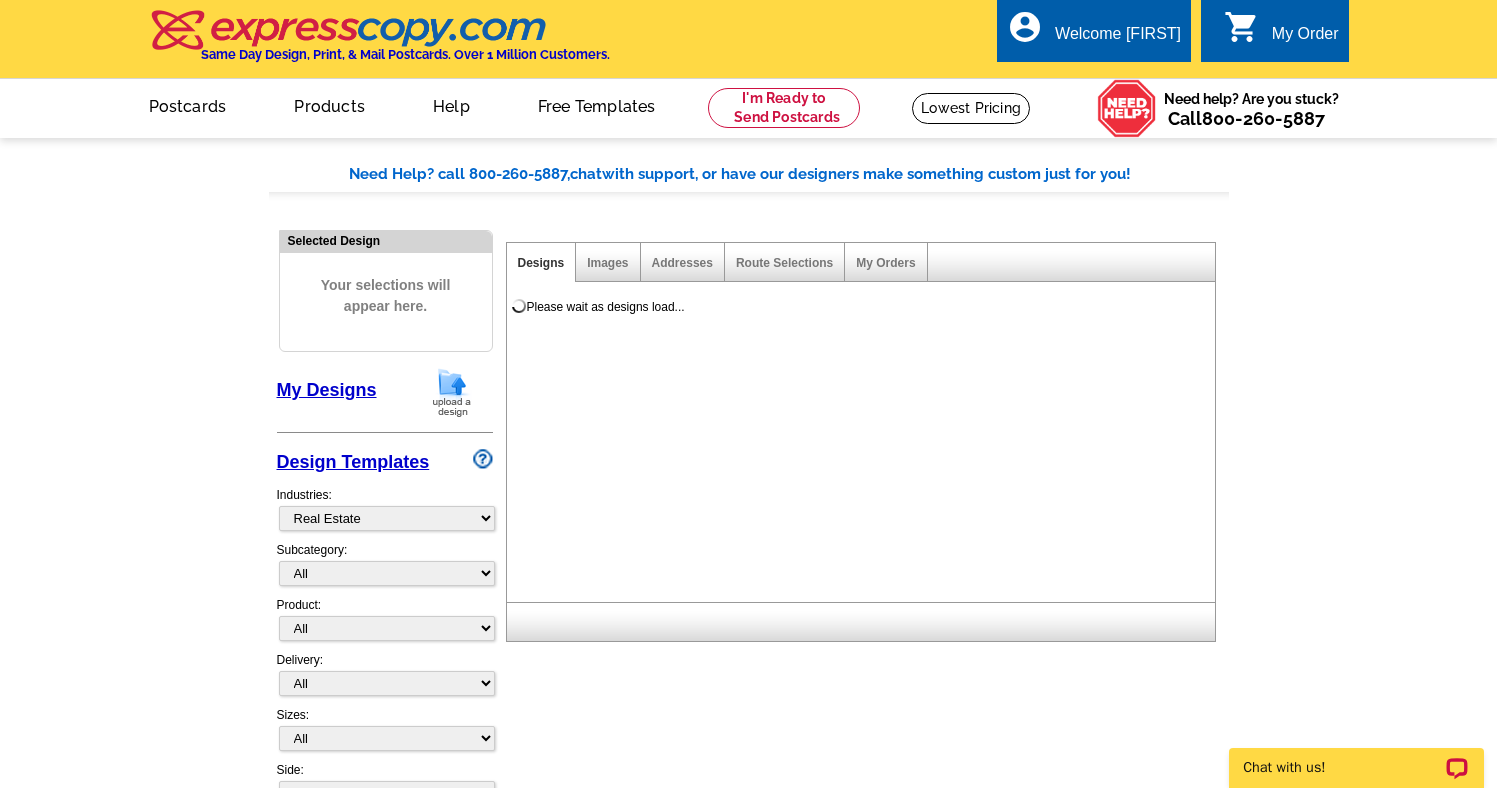 scroll, scrollTop: 0, scrollLeft: 0, axis: both 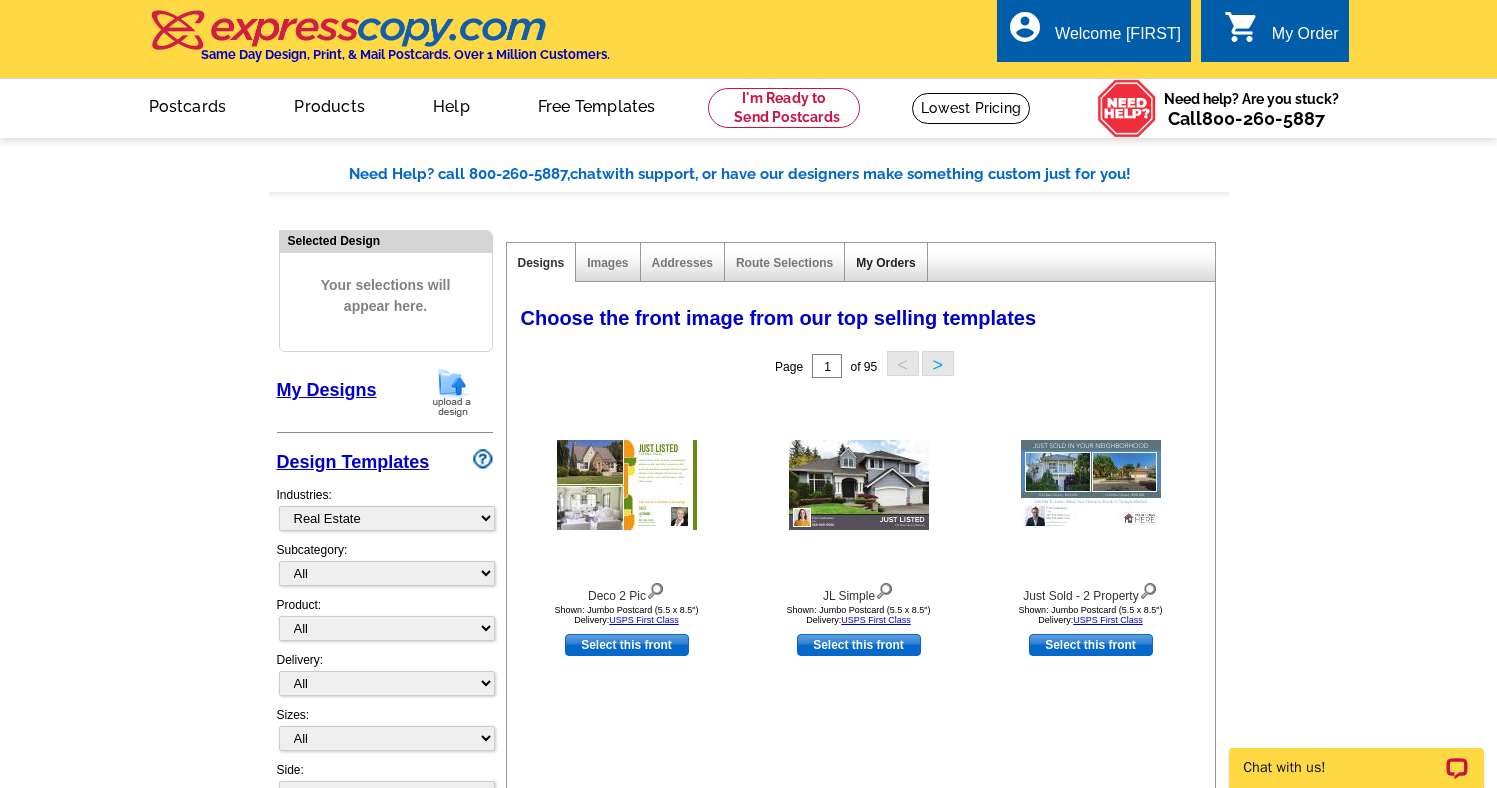 click on "My Orders" at bounding box center (885, 263) 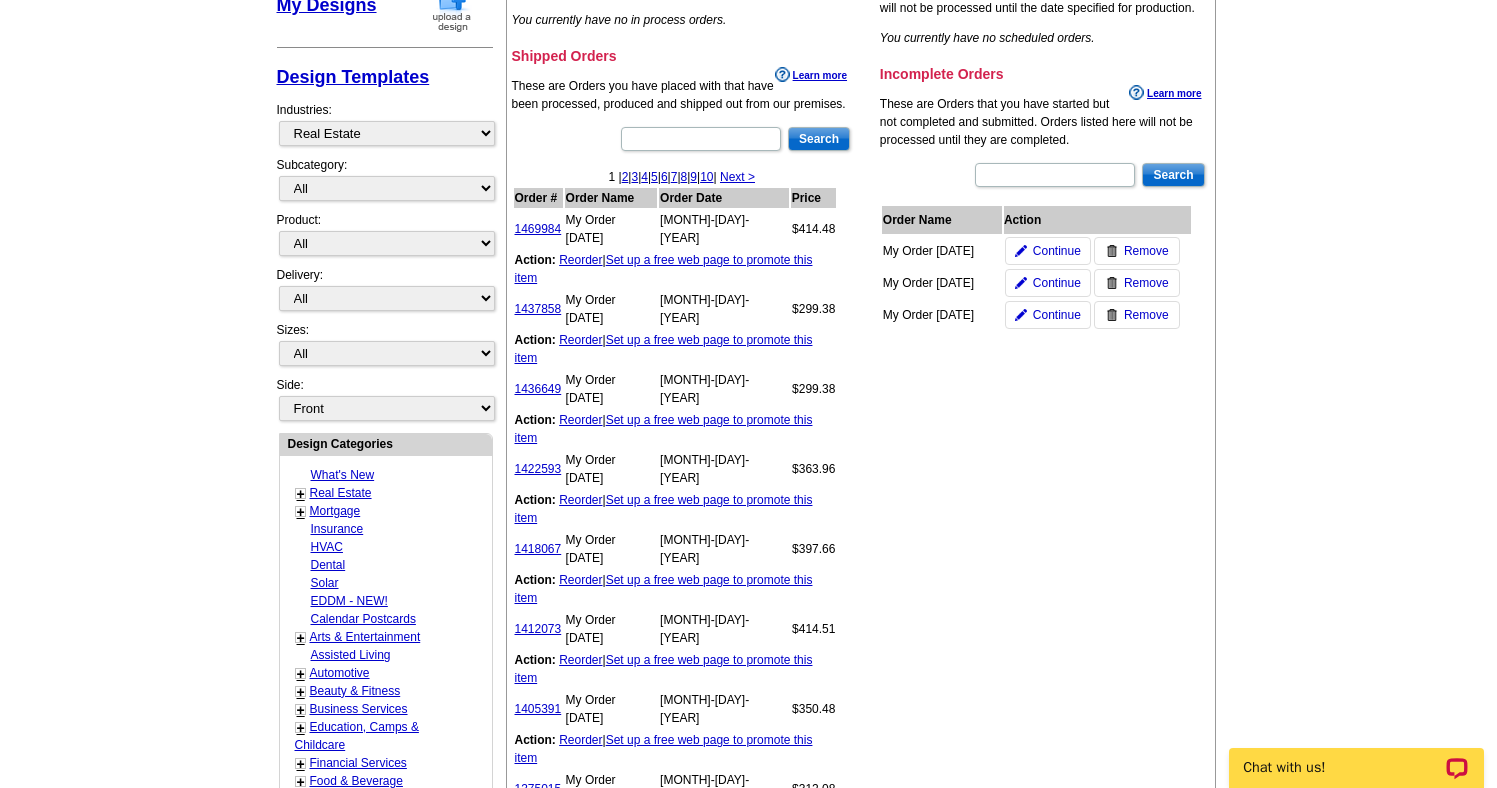 scroll, scrollTop: 357, scrollLeft: 0, axis: vertical 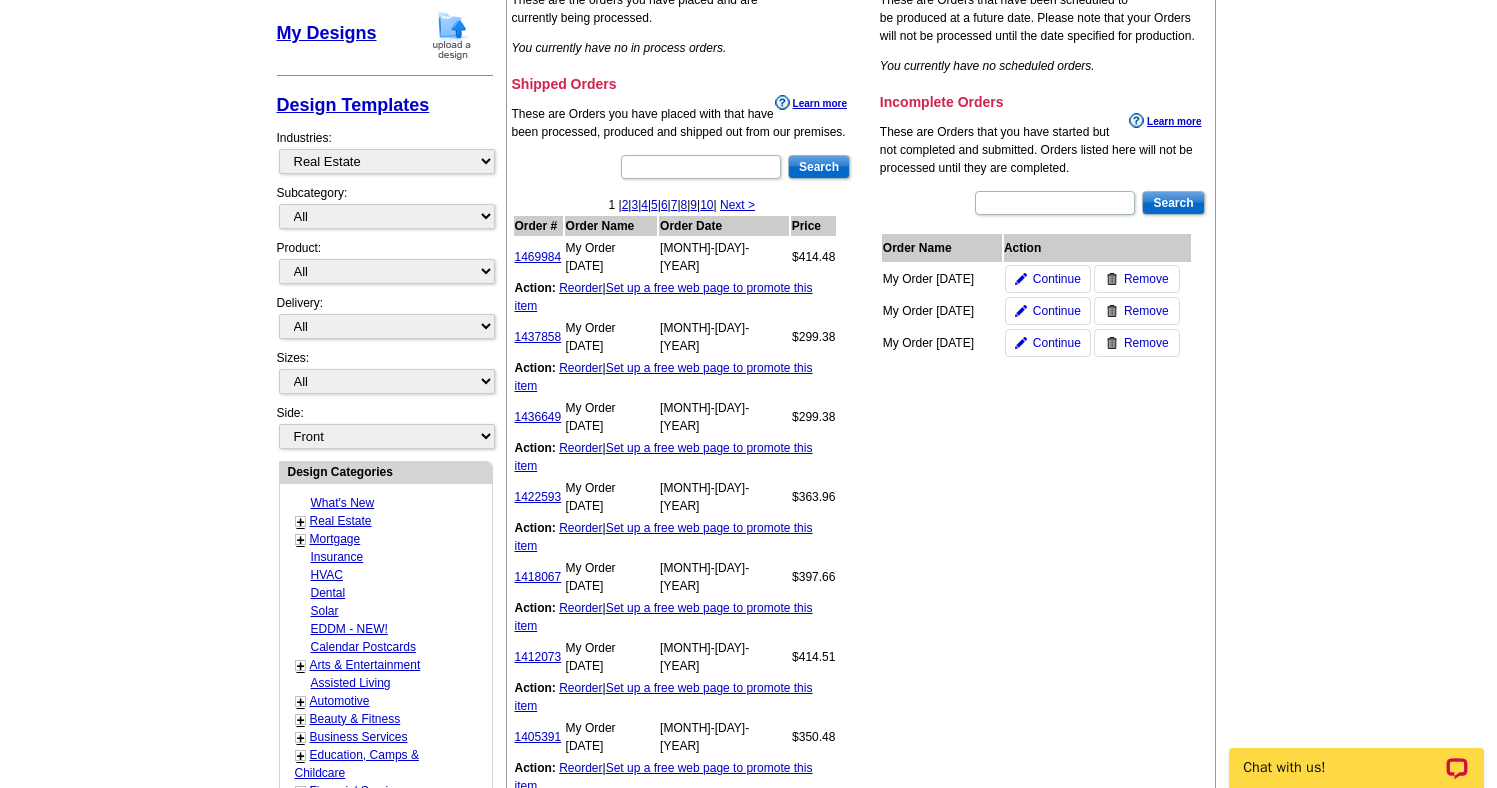 click on "My Order 2025-08-07" at bounding box center [938, 279] 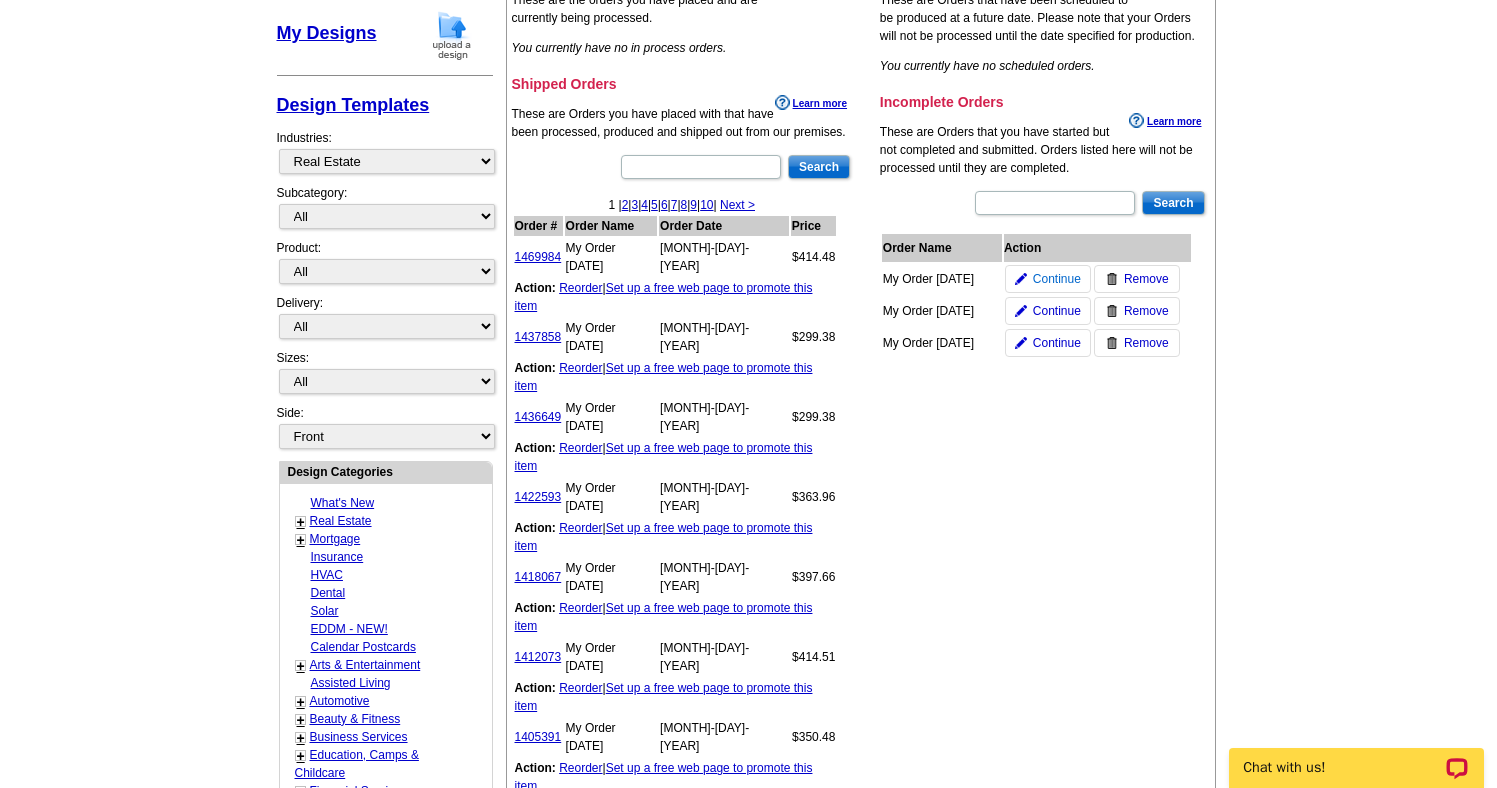 click on "Continue" at bounding box center [1057, 279] 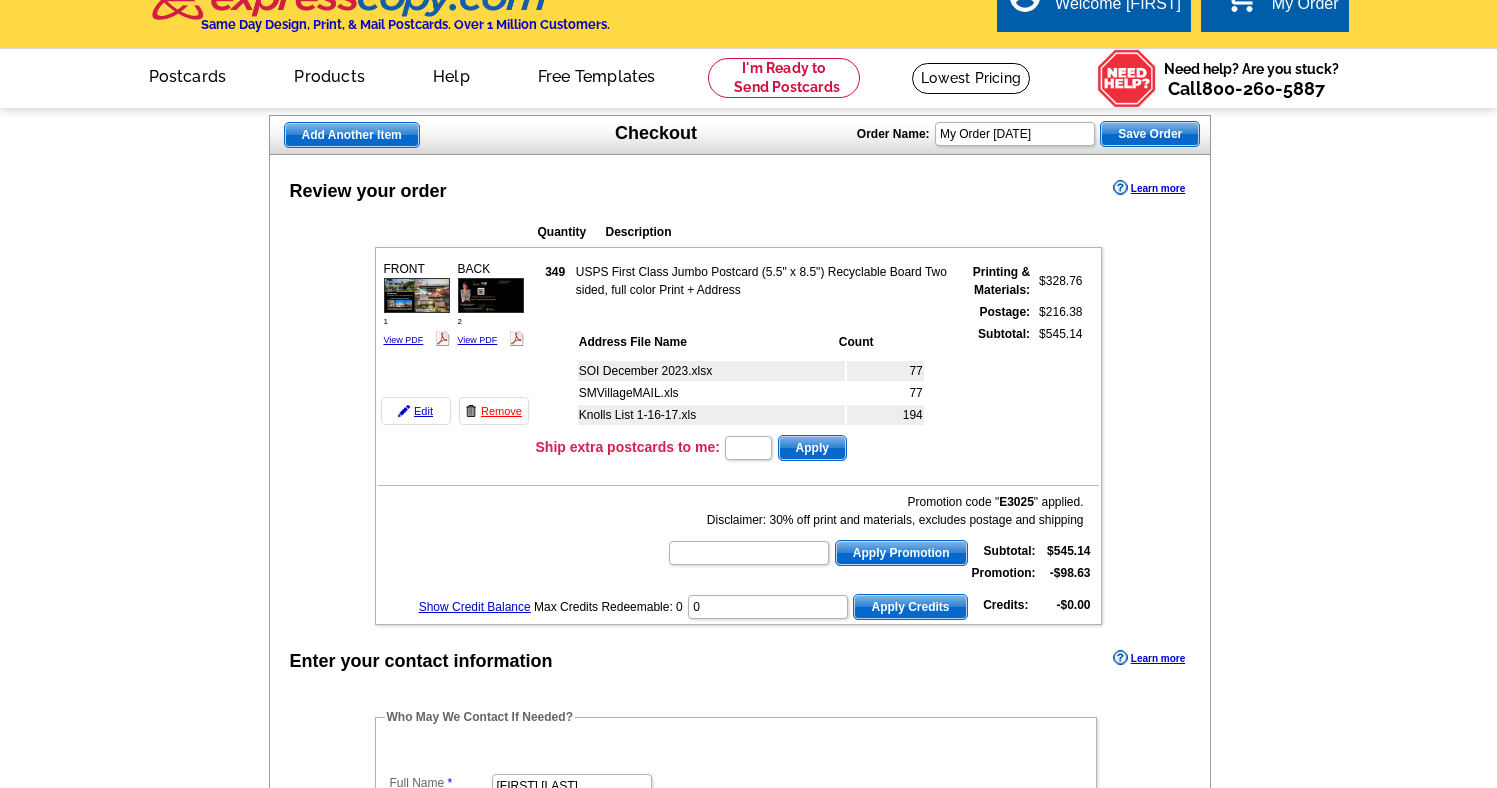 scroll, scrollTop: 50, scrollLeft: 0, axis: vertical 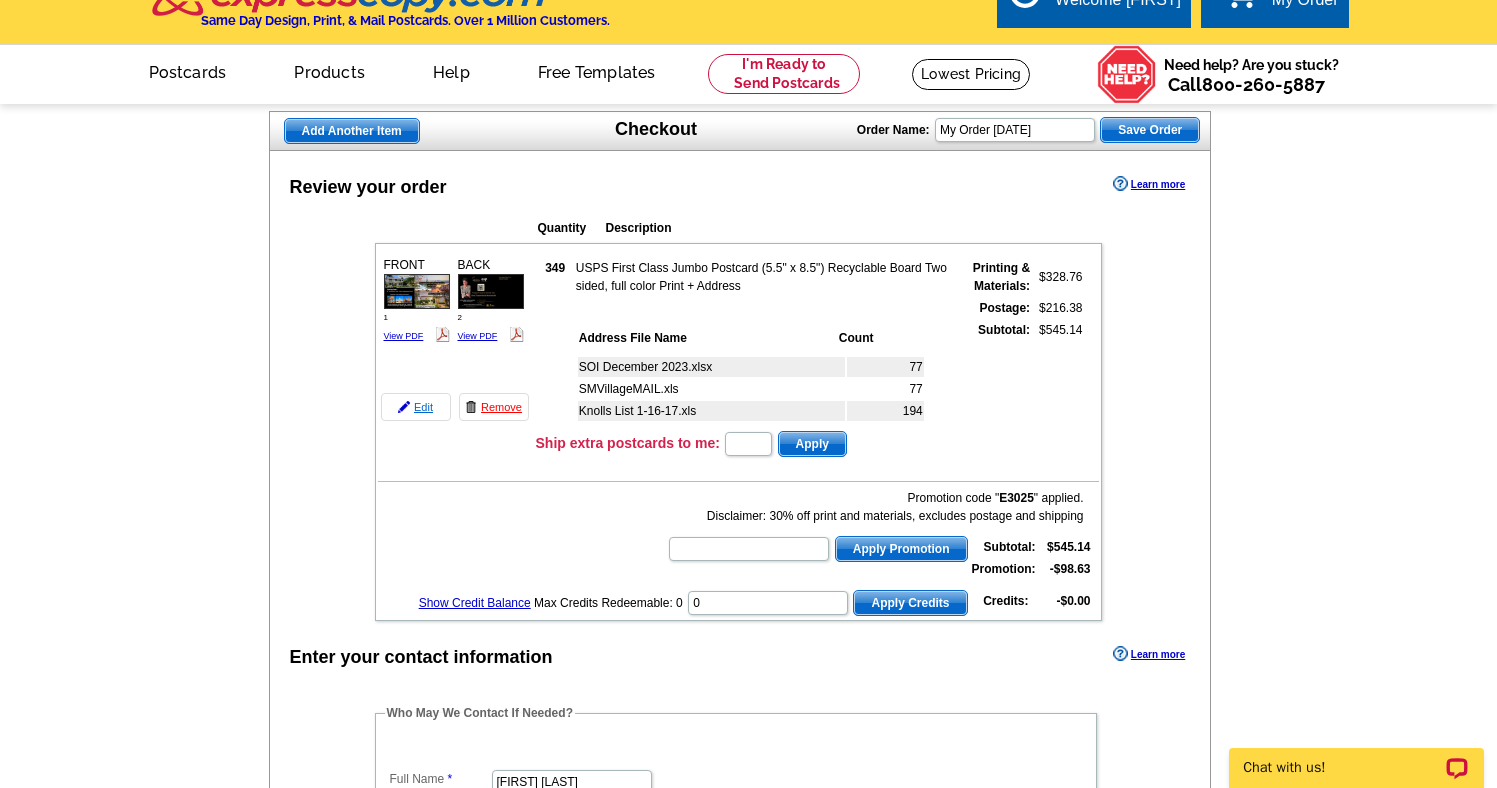 click on "Edit" at bounding box center (416, 407) 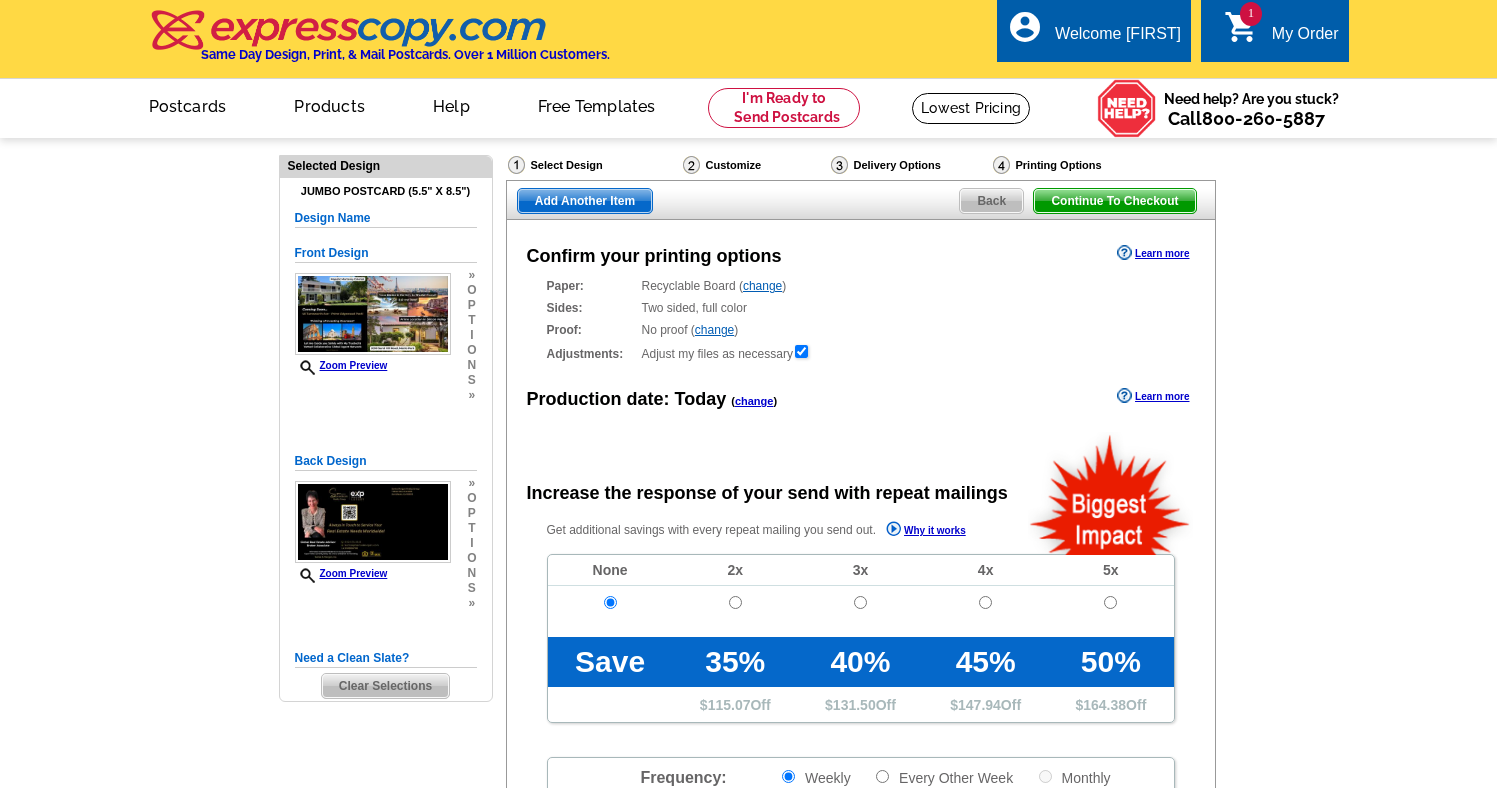 scroll, scrollTop: 0, scrollLeft: 0, axis: both 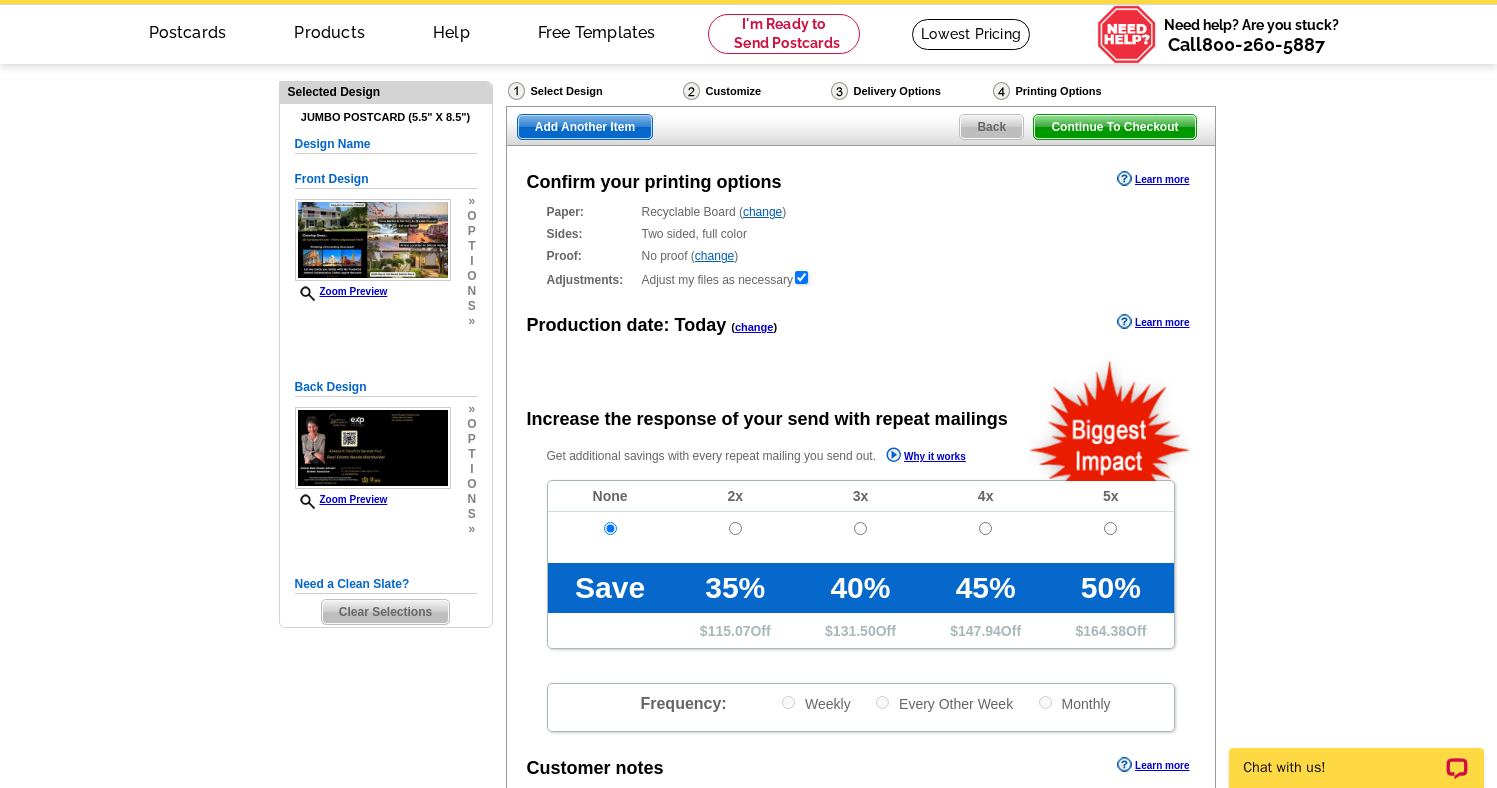 click on "Delivery Options" at bounding box center (910, 93) 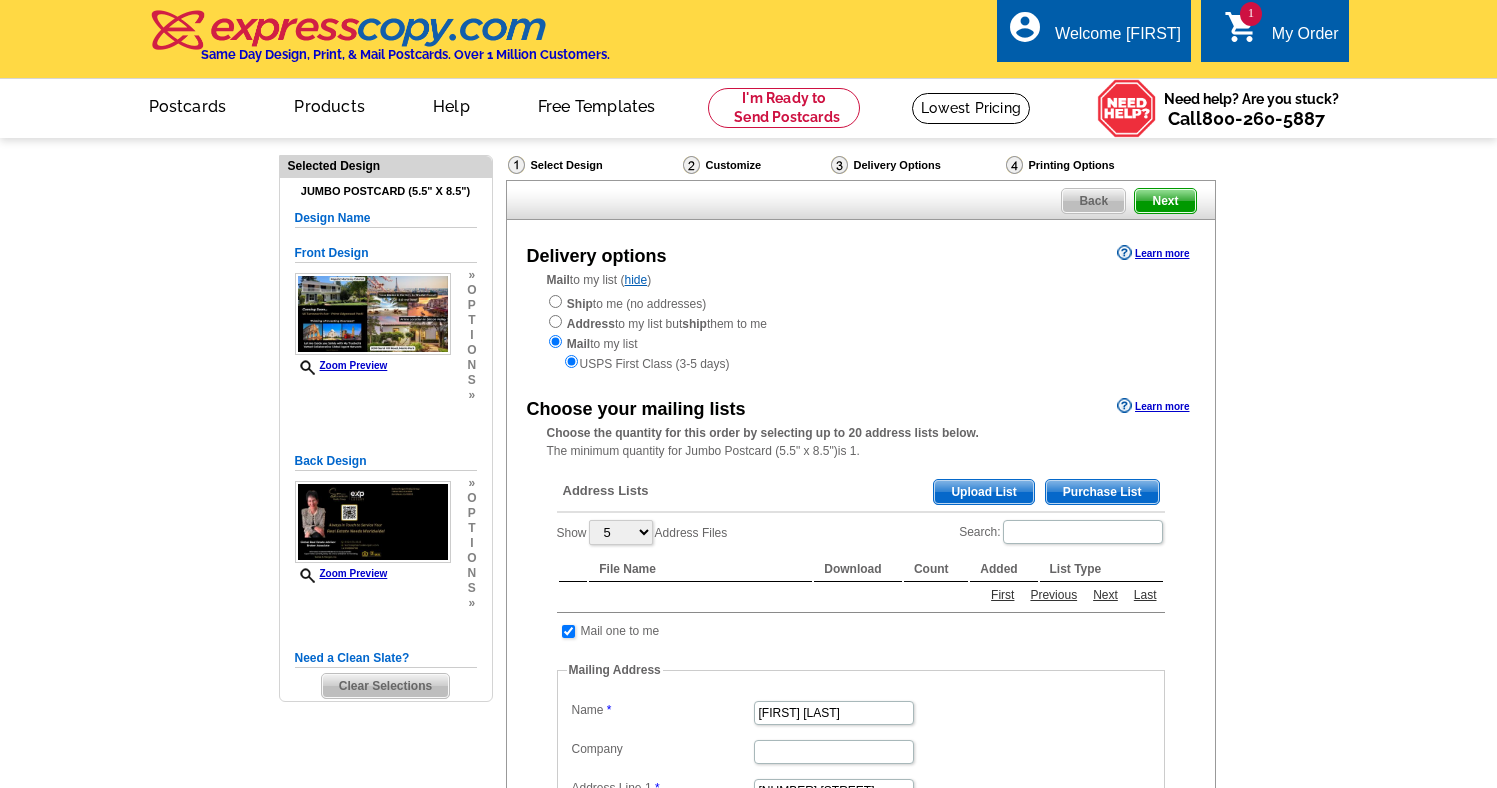 scroll, scrollTop: 0, scrollLeft: 0, axis: both 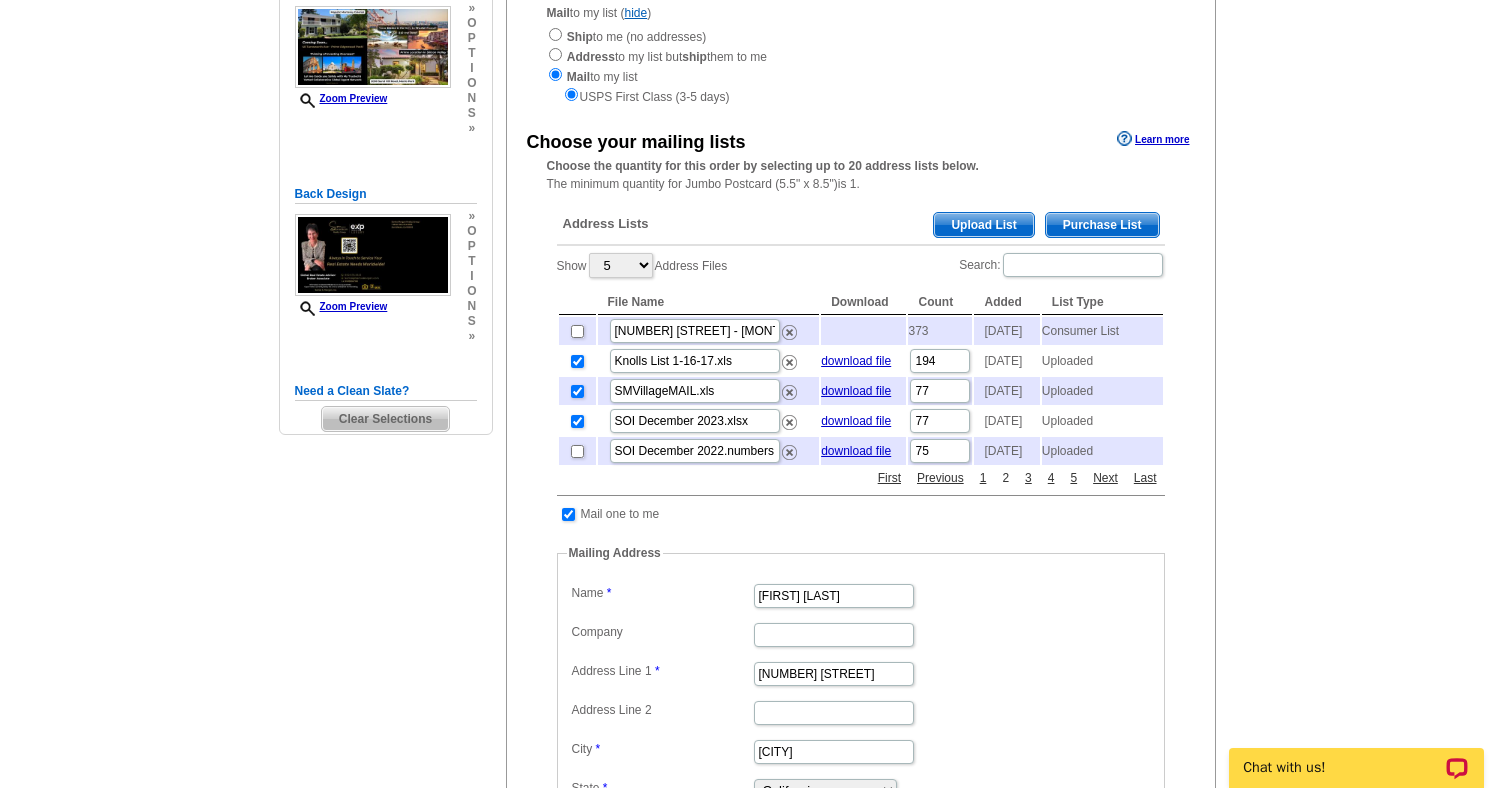 click on "2" at bounding box center (1005, 478) 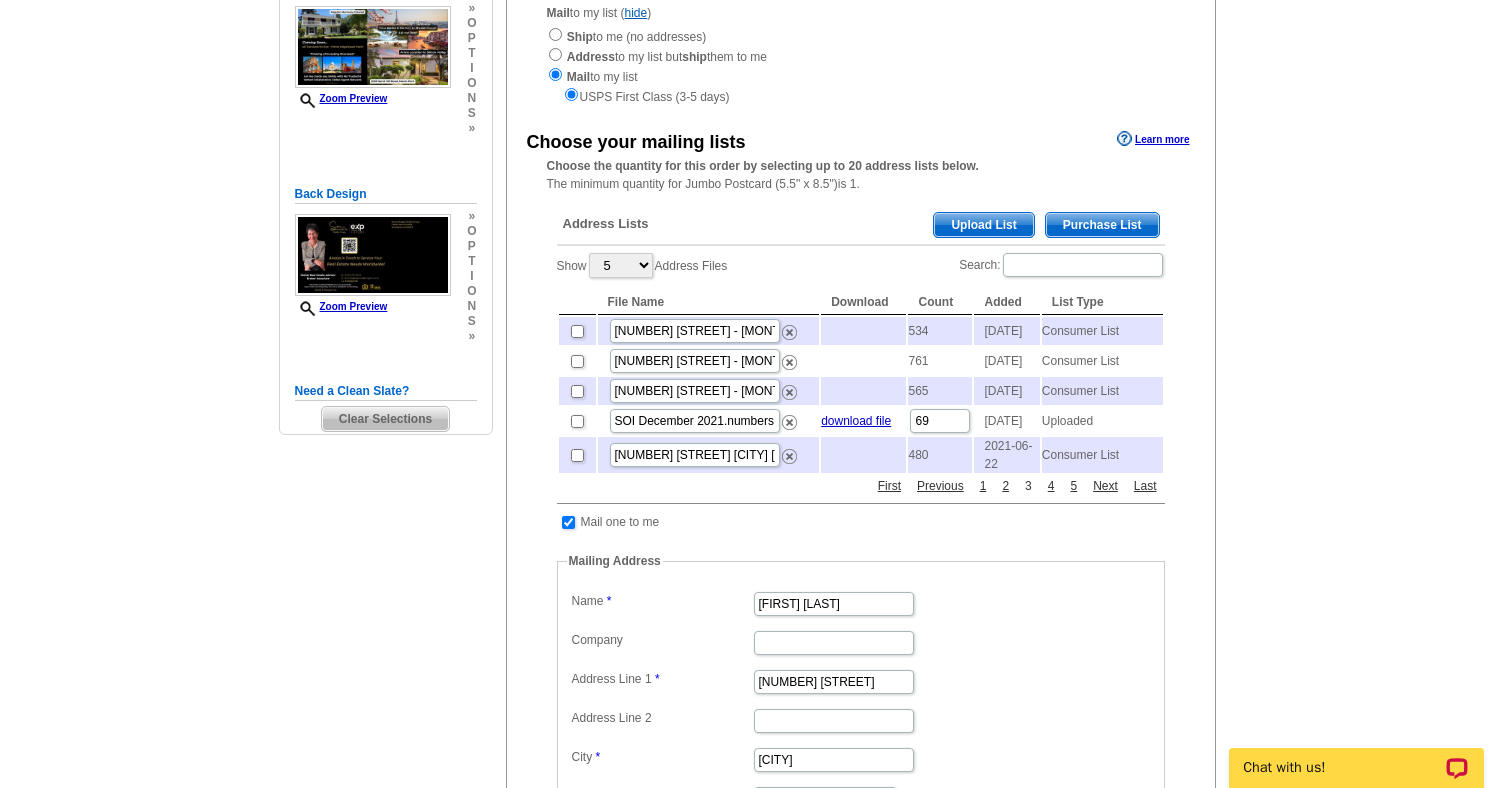 click on "3" at bounding box center (1028, 486) 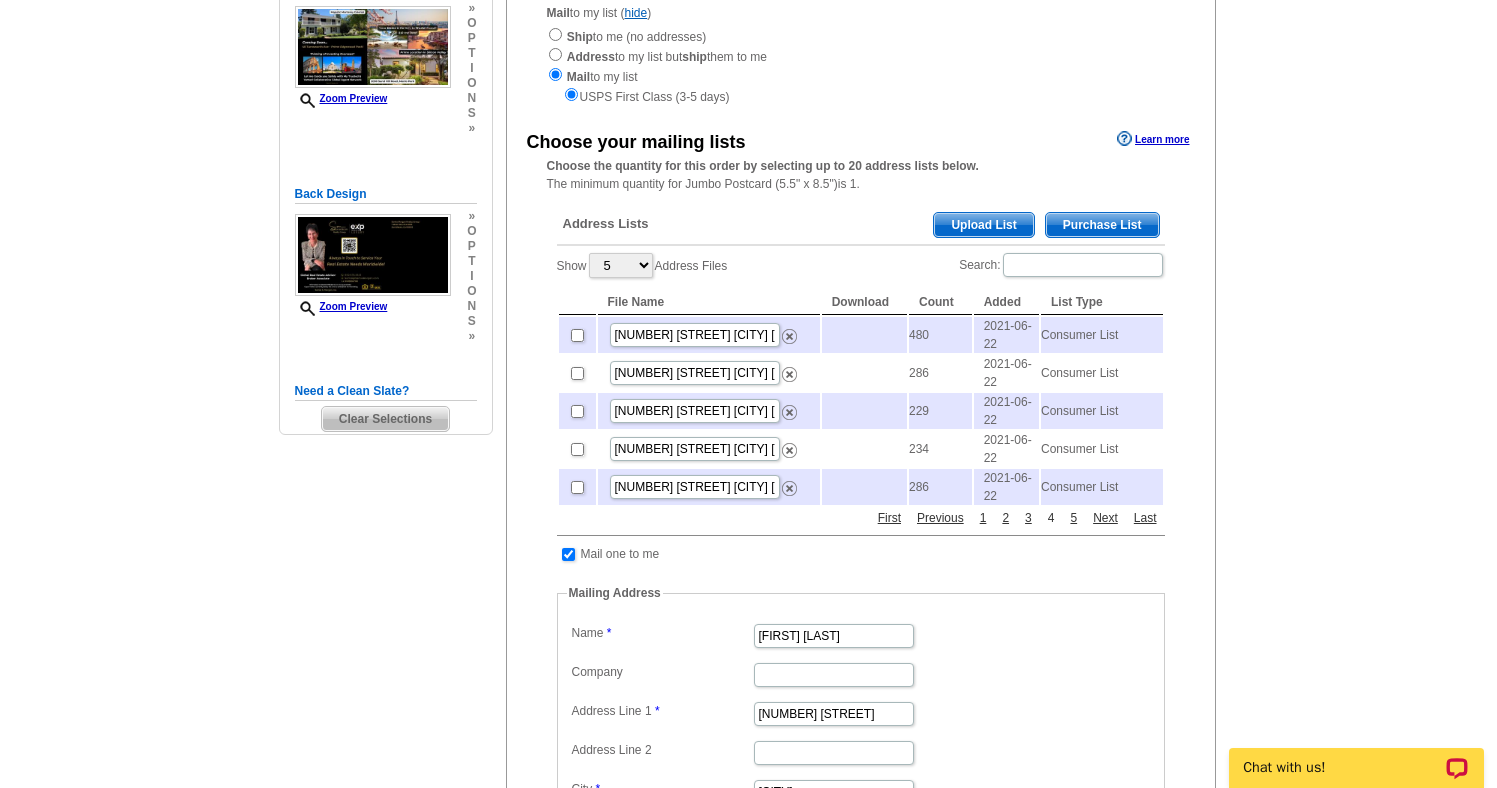 click on "4" at bounding box center (1051, 518) 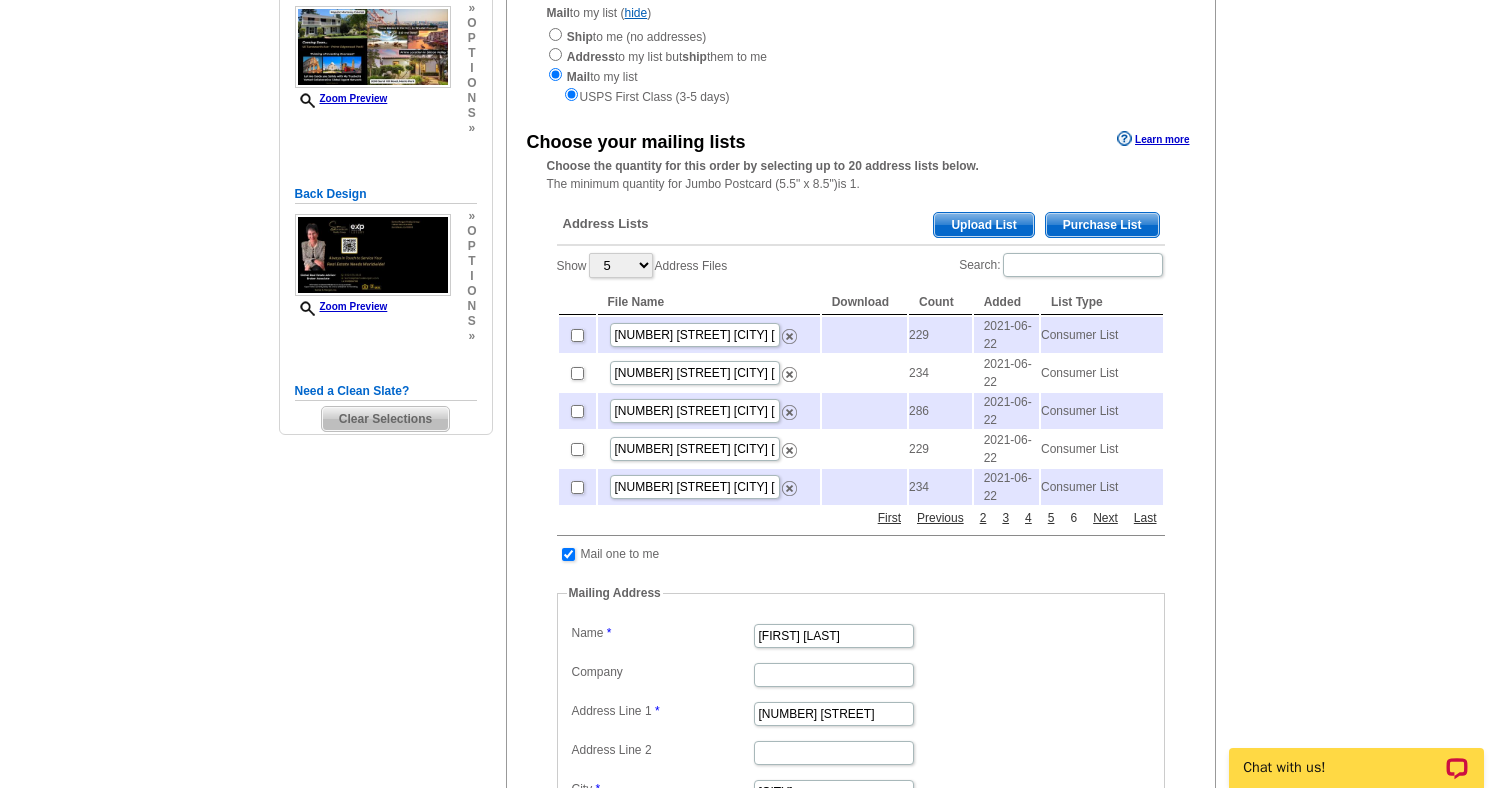 click on "6" at bounding box center (1073, 518) 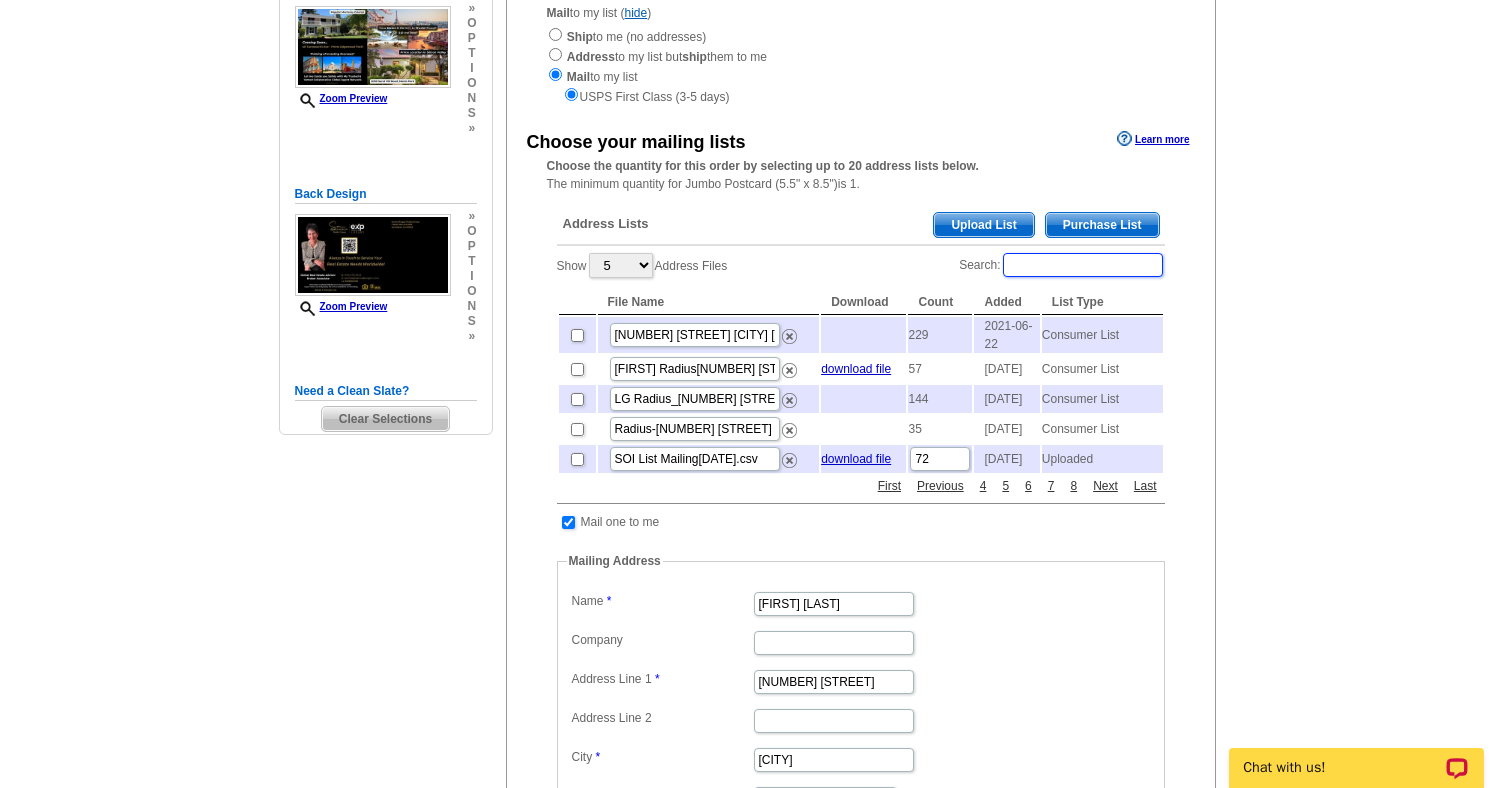click on "Search:" at bounding box center [1083, 265] 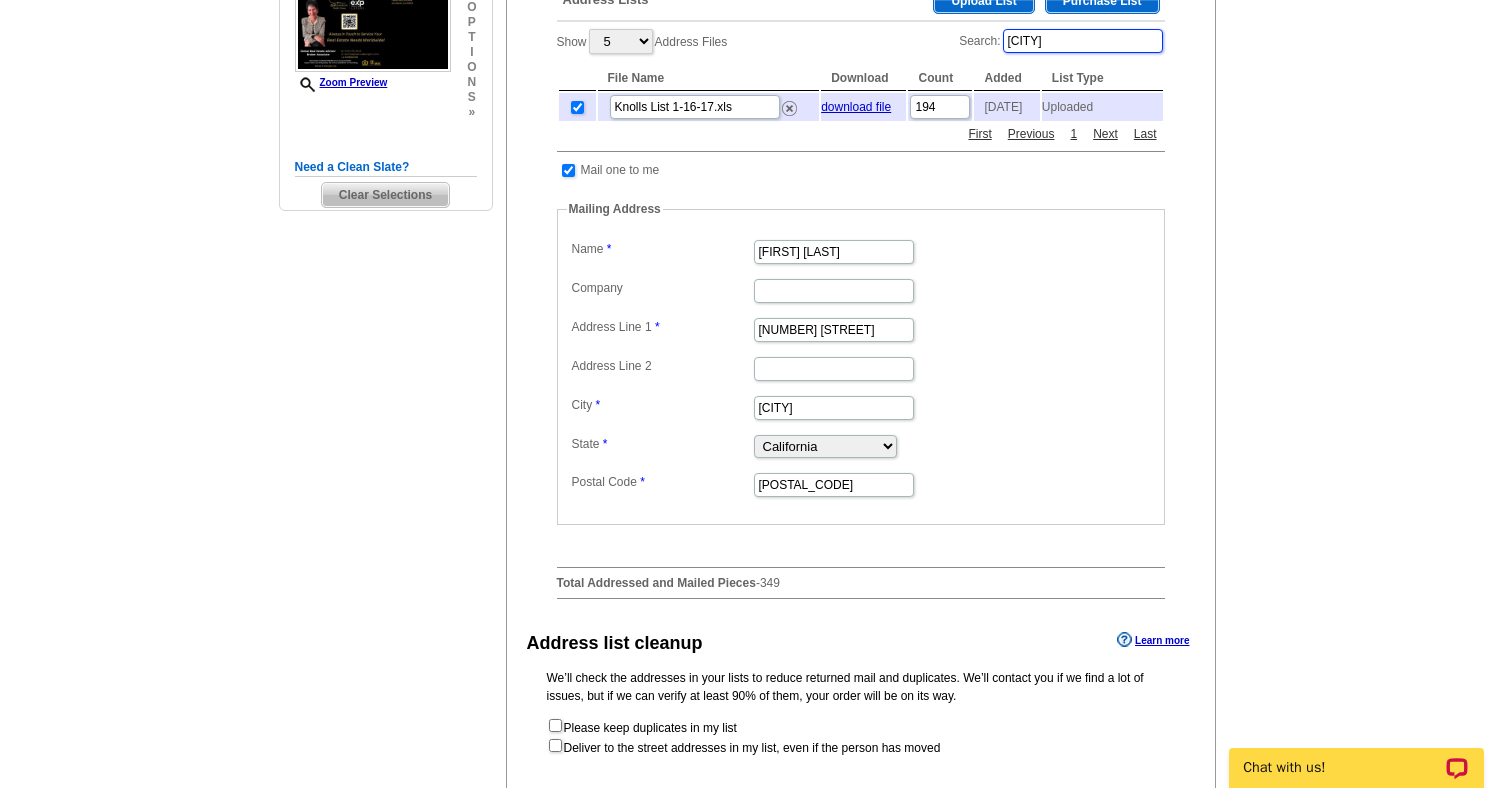scroll, scrollTop: 528, scrollLeft: 0, axis: vertical 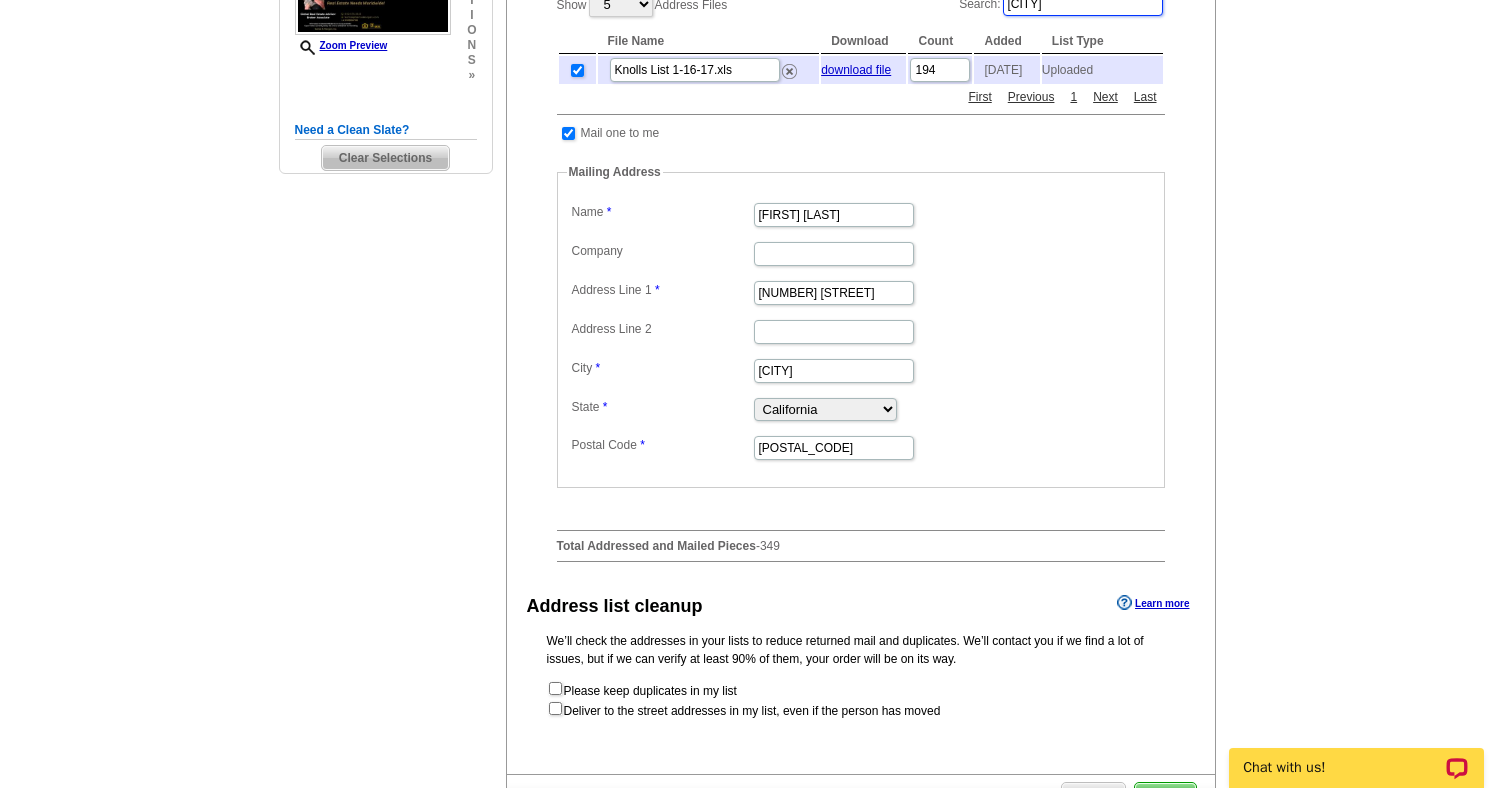 type on "knolls" 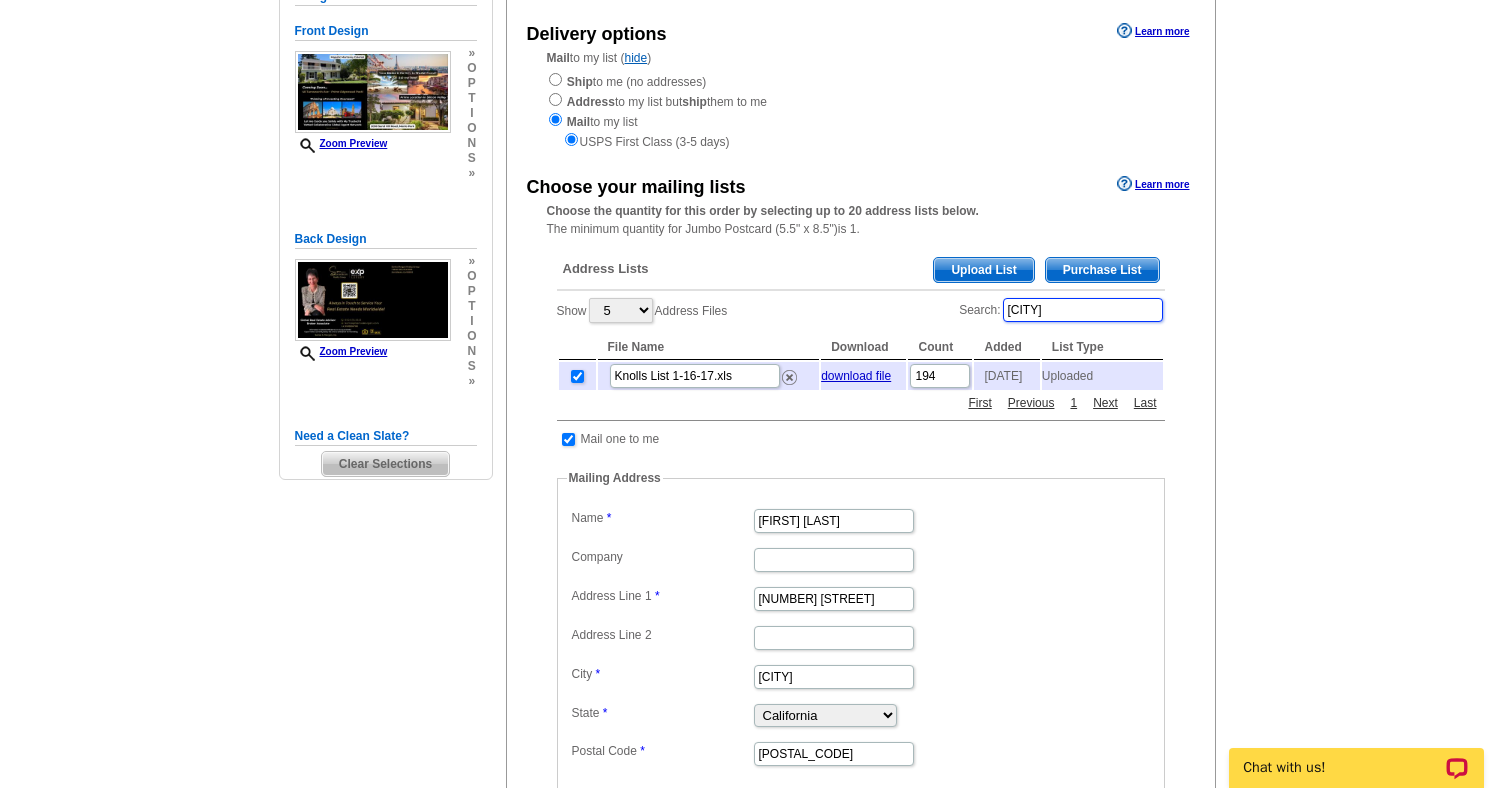 scroll, scrollTop: 181, scrollLeft: 0, axis: vertical 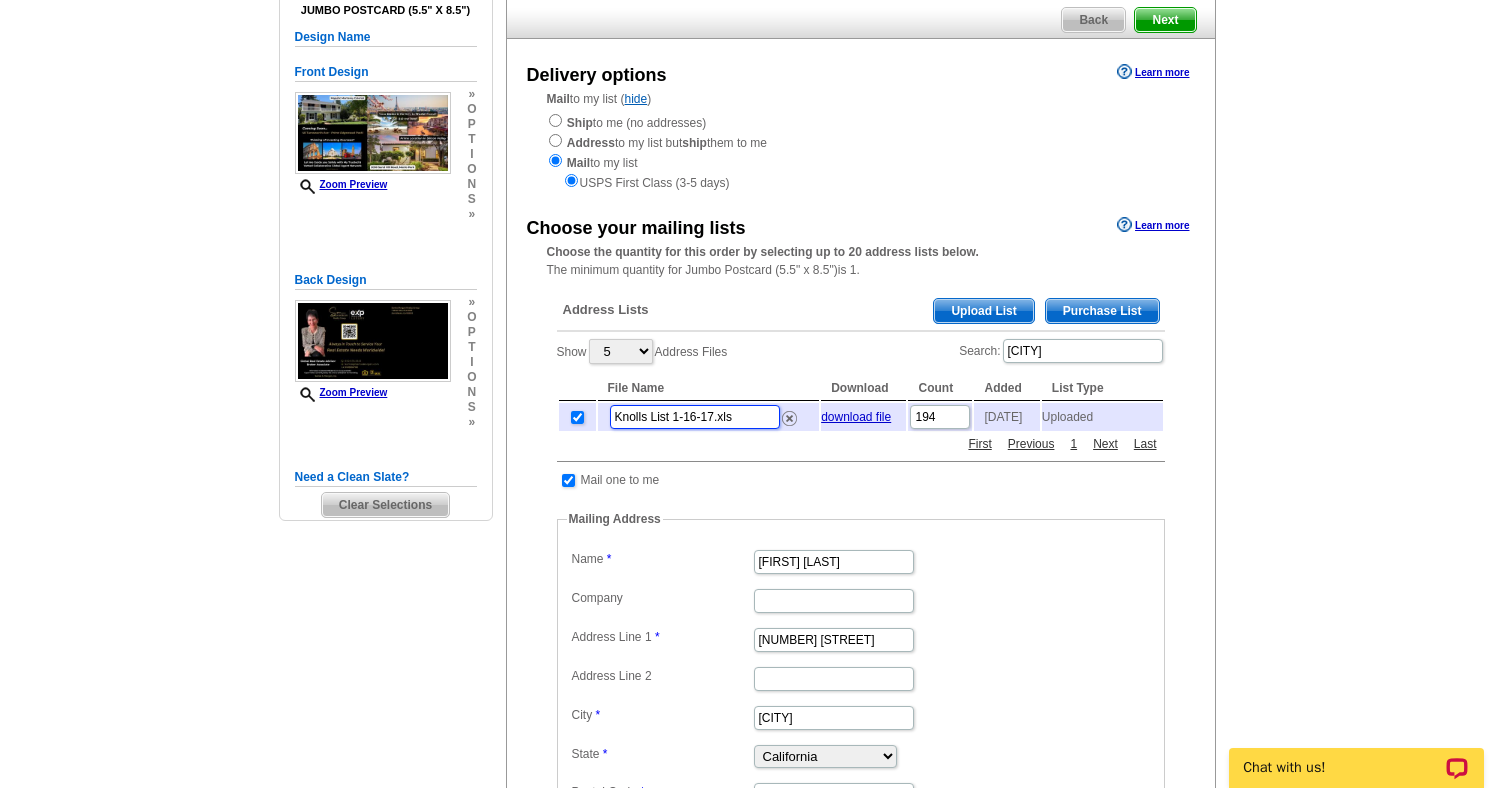 click on "Knolls List 1-16-17.xls" at bounding box center [695, 417] 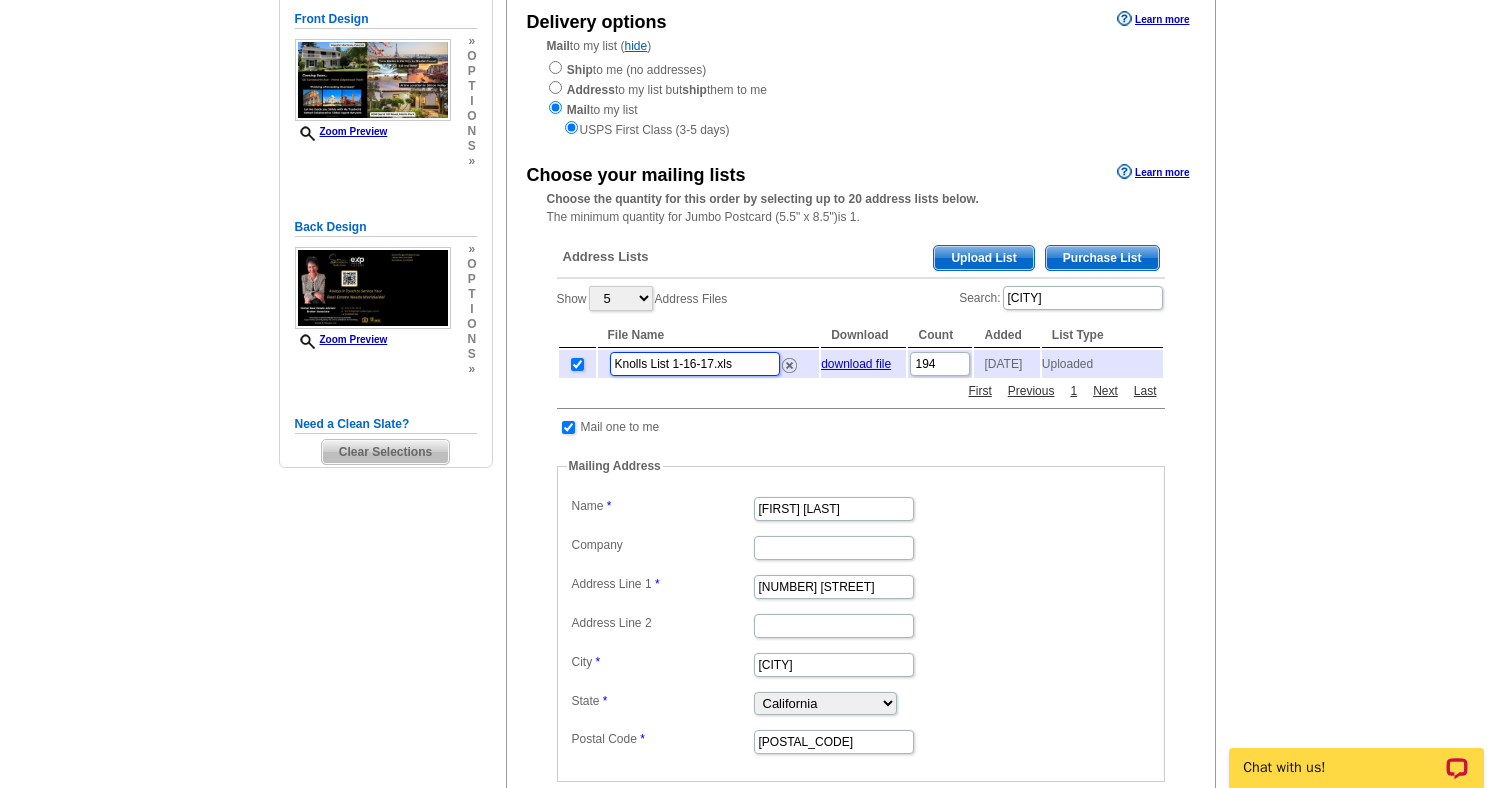 scroll, scrollTop: 247, scrollLeft: 0, axis: vertical 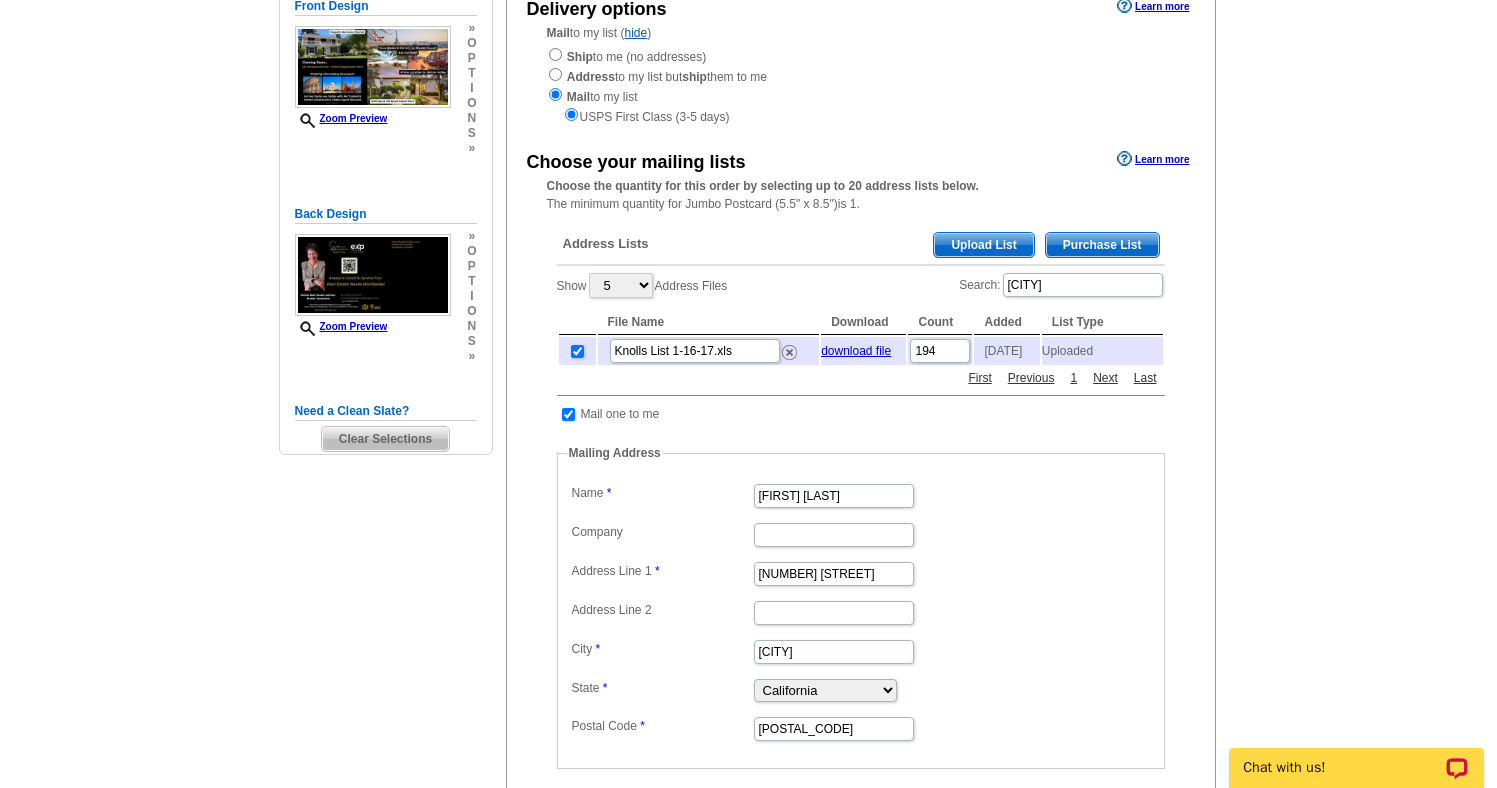 click on "Need Help? call 800-260-5887,  chat  with support, or have our designers make something custom just for you!
Got it, no need for the selection guide next time.
Show Results
Selected Design
Jumbo Postcard (5.5" x 8.5")
Design Name
Front Design
Zoom Preview
»
o
p
t
i
o
n
s
»" at bounding box center [749, 533] 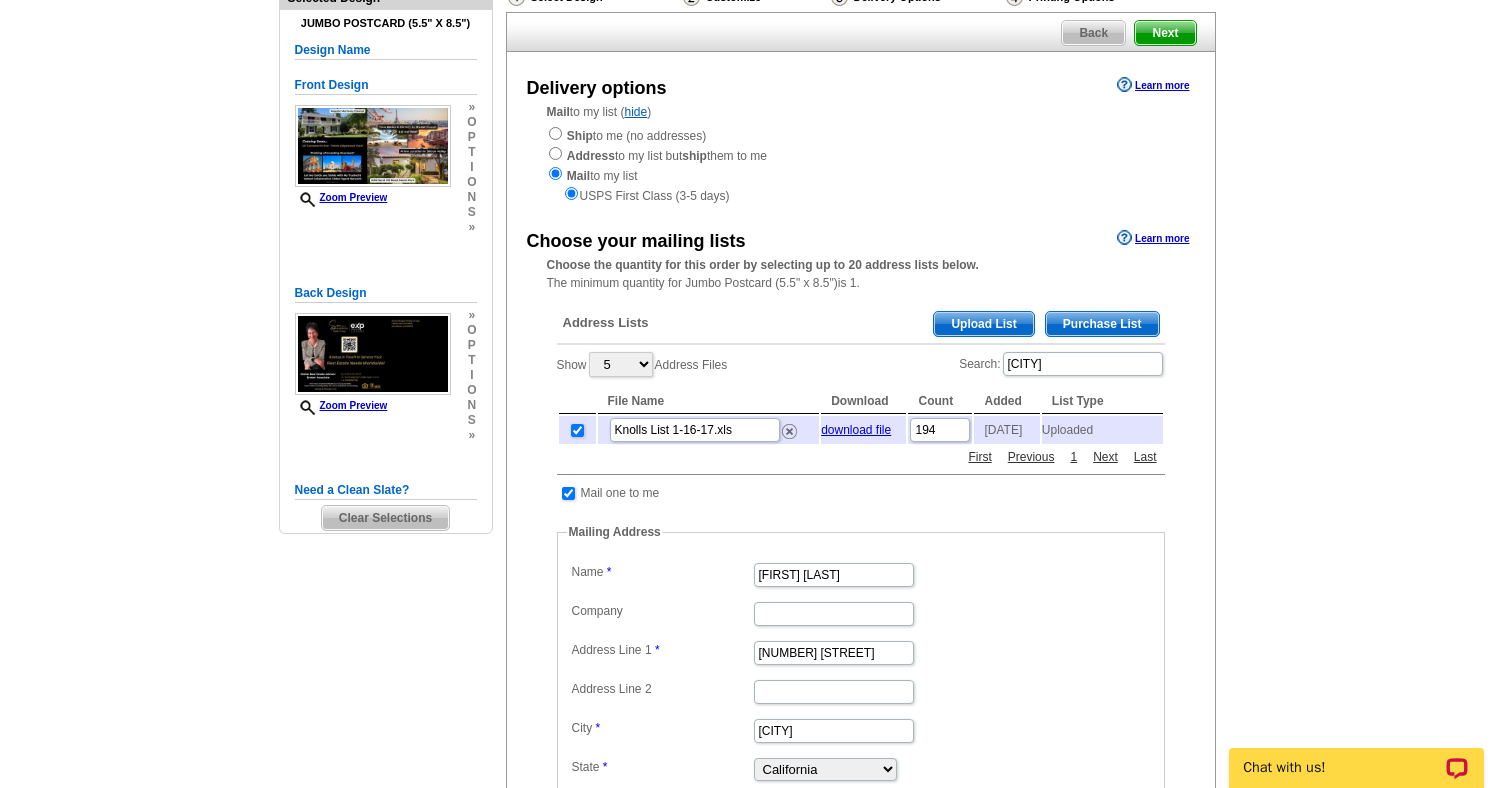 scroll, scrollTop: 143, scrollLeft: 0, axis: vertical 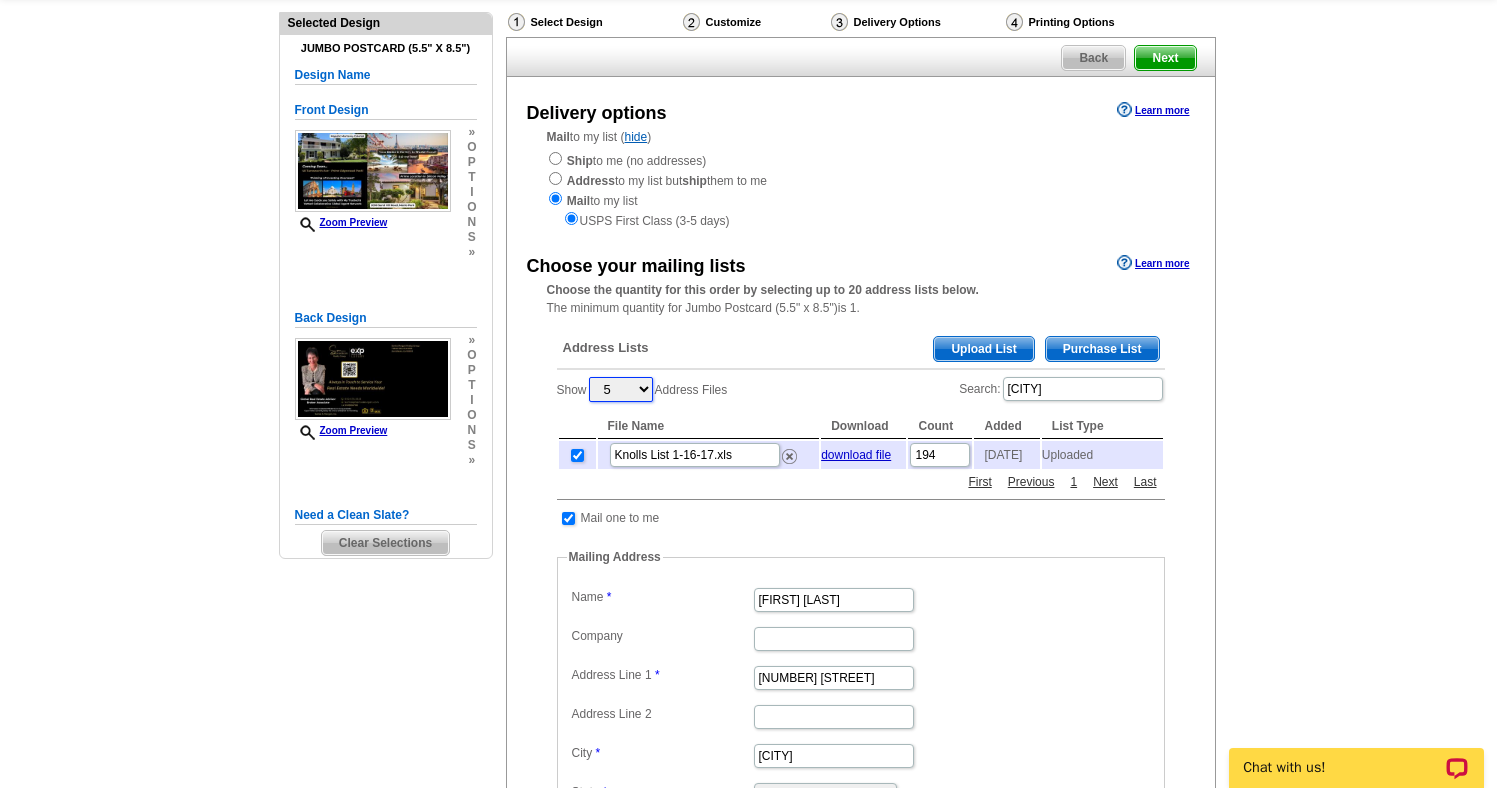 click on "5 10 25 50 100" at bounding box center [621, 389] 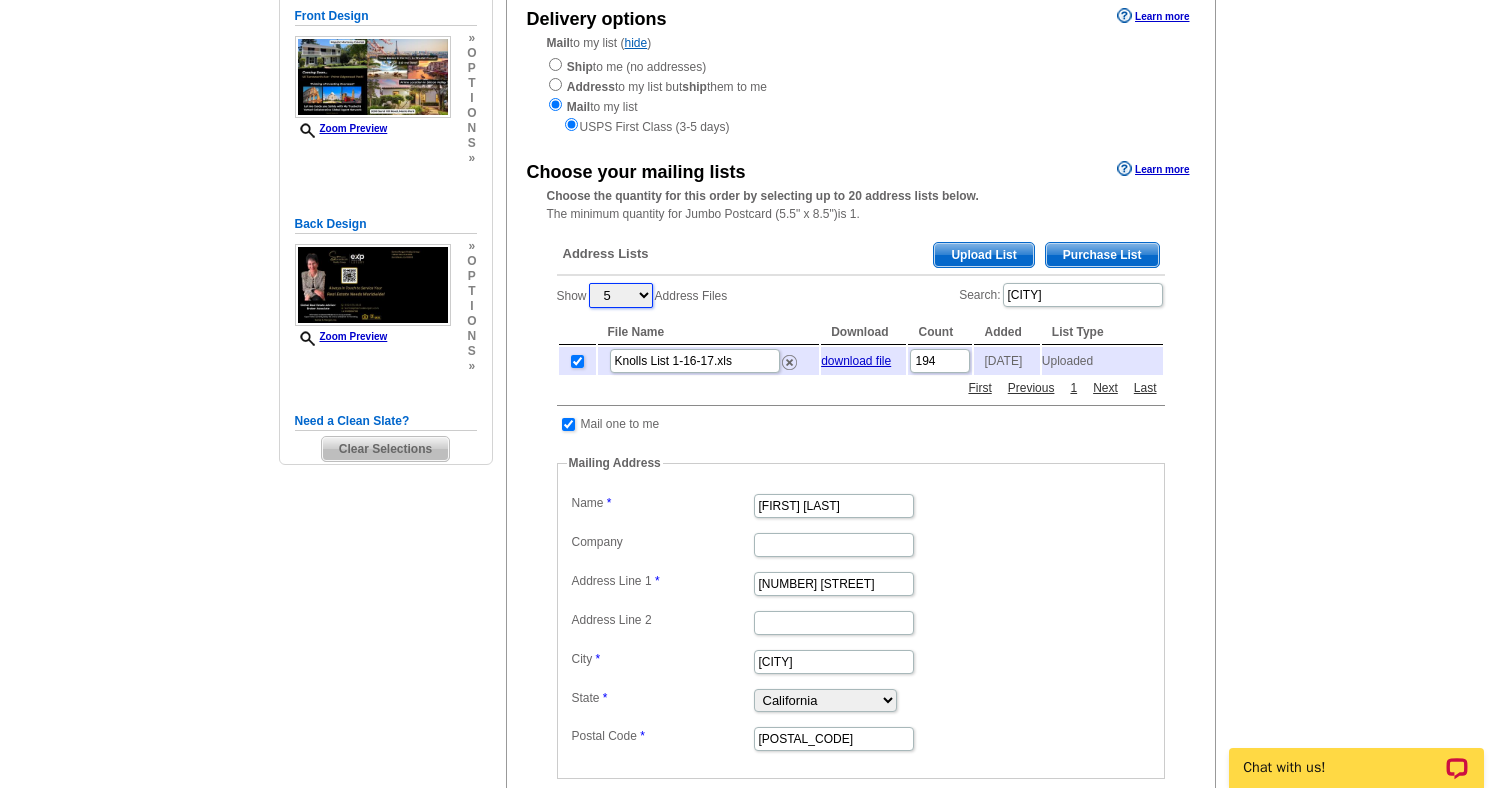 scroll, scrollTop: 233, scrollLeft: 0, axis: vertical 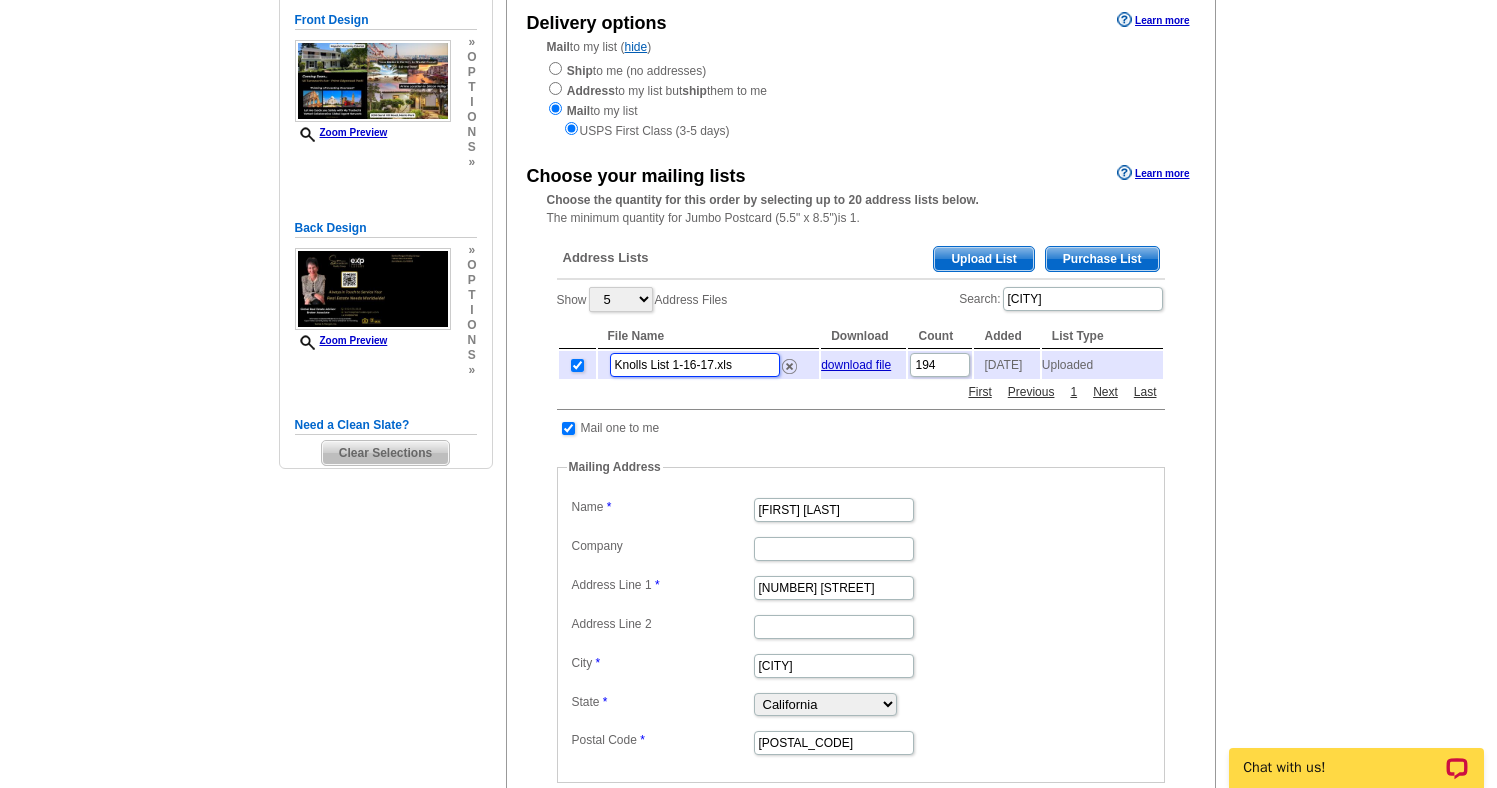 click on "Knolls List 1-16-17.xls" at bounding box center (695, 365) 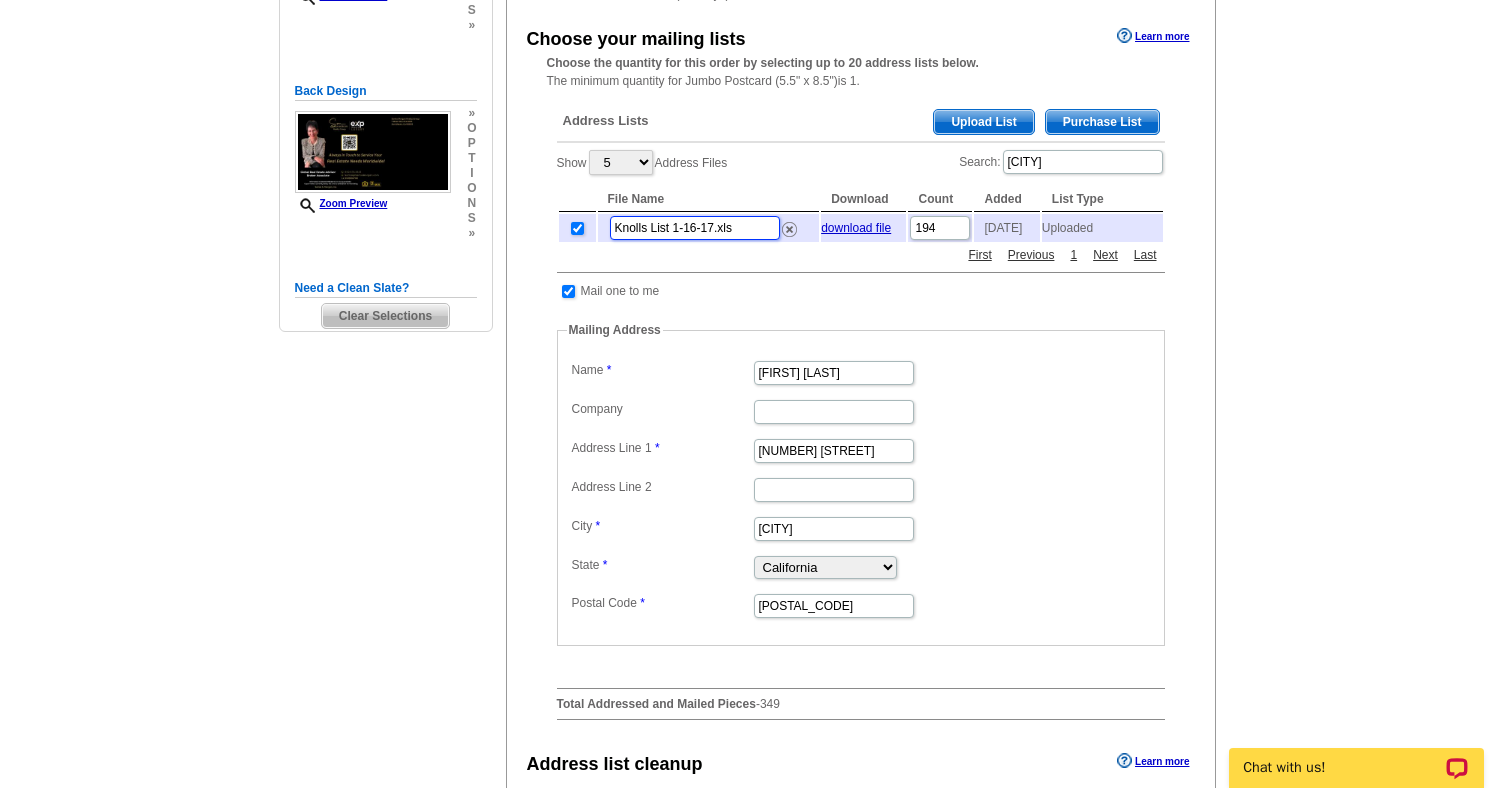 scroll, scrollTop: 0, scrollLeft: 0, axis: both 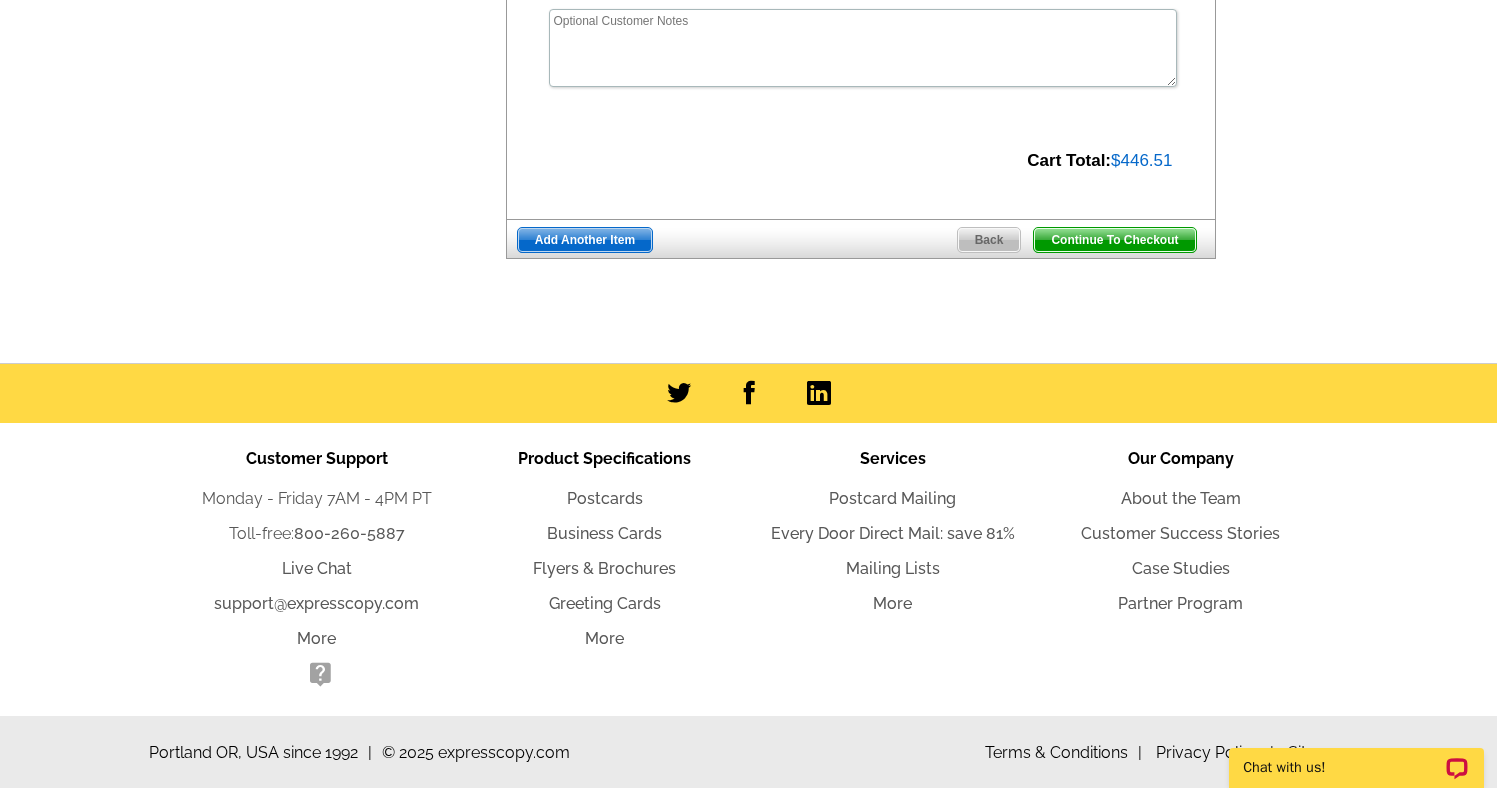 click on "Continue To Checkout" at bounding box center [1114, 240] 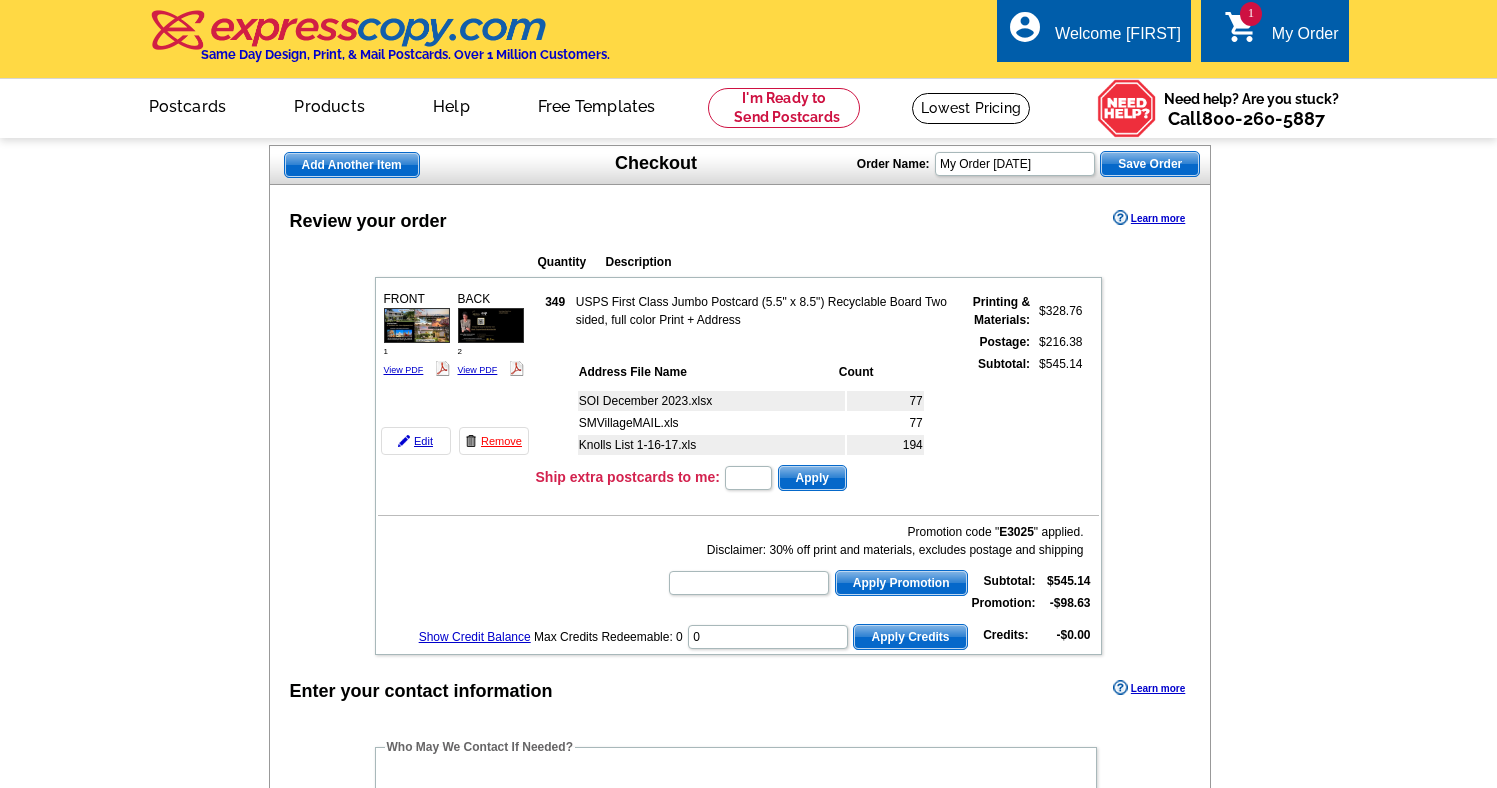 scroll, scrollTop: 0, scrollLeft: 0, axis: both 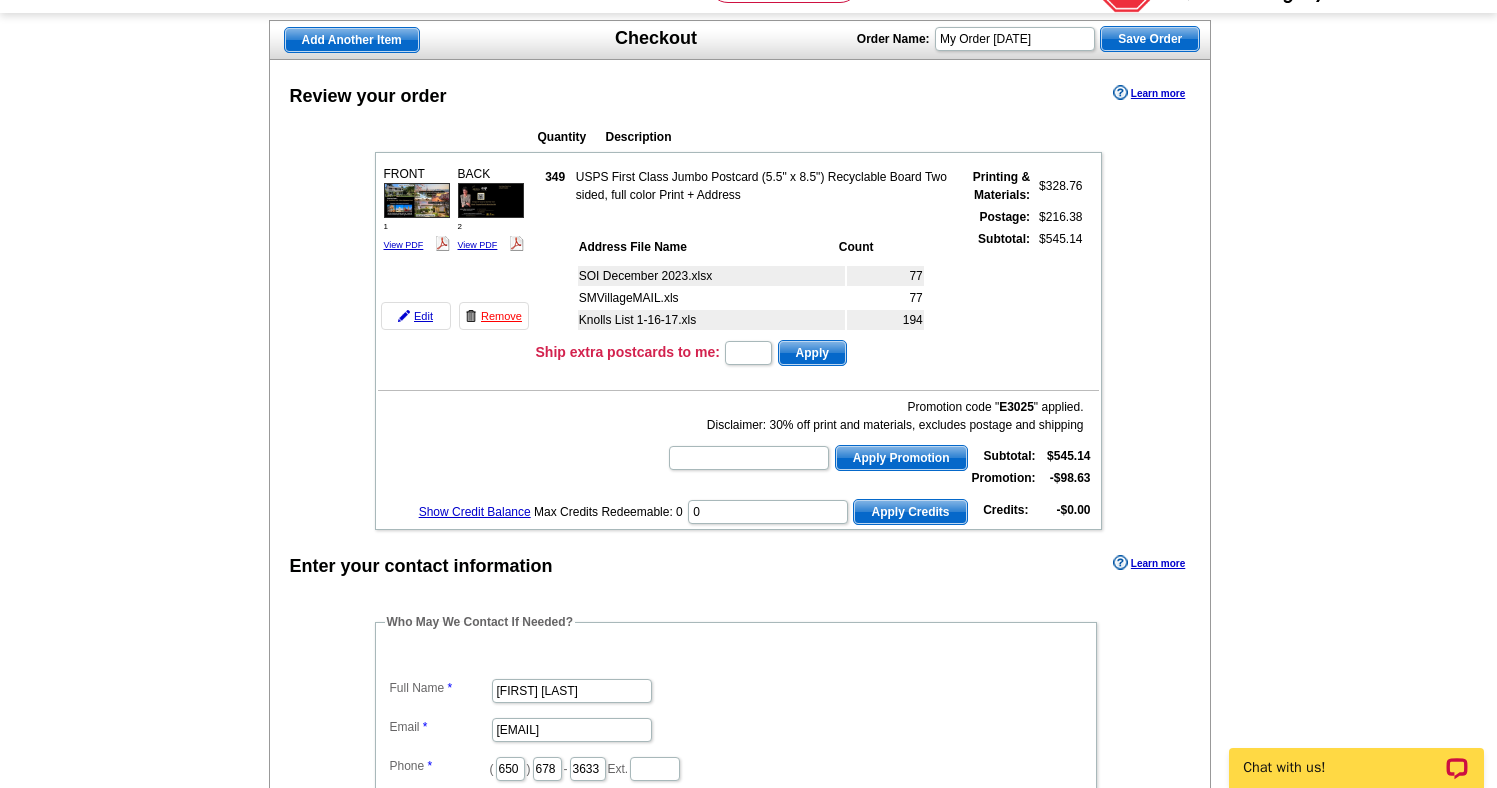 click on "SMVillageMAIL.xls" at bounding box center (711, 298) 